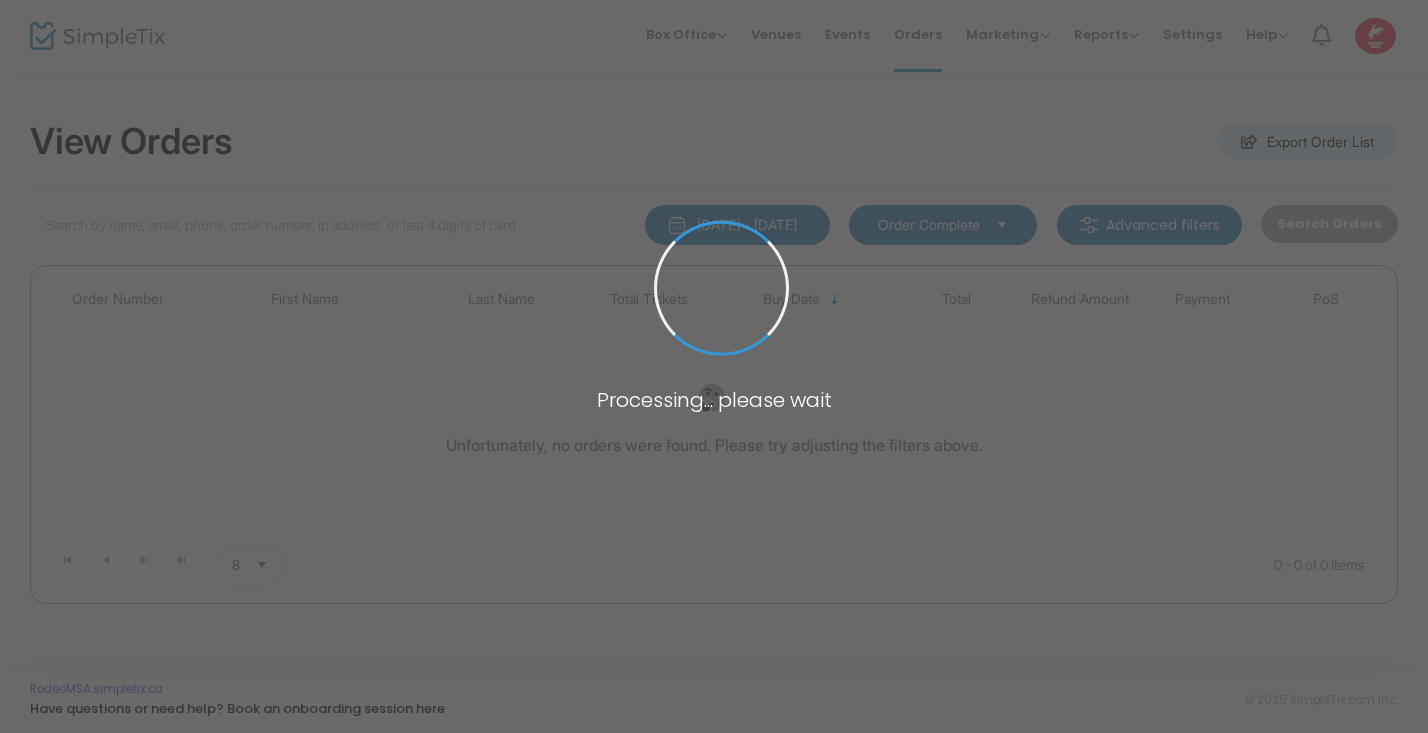 scroll, scrollTop: 0, scrollLeft: 0, axis: both 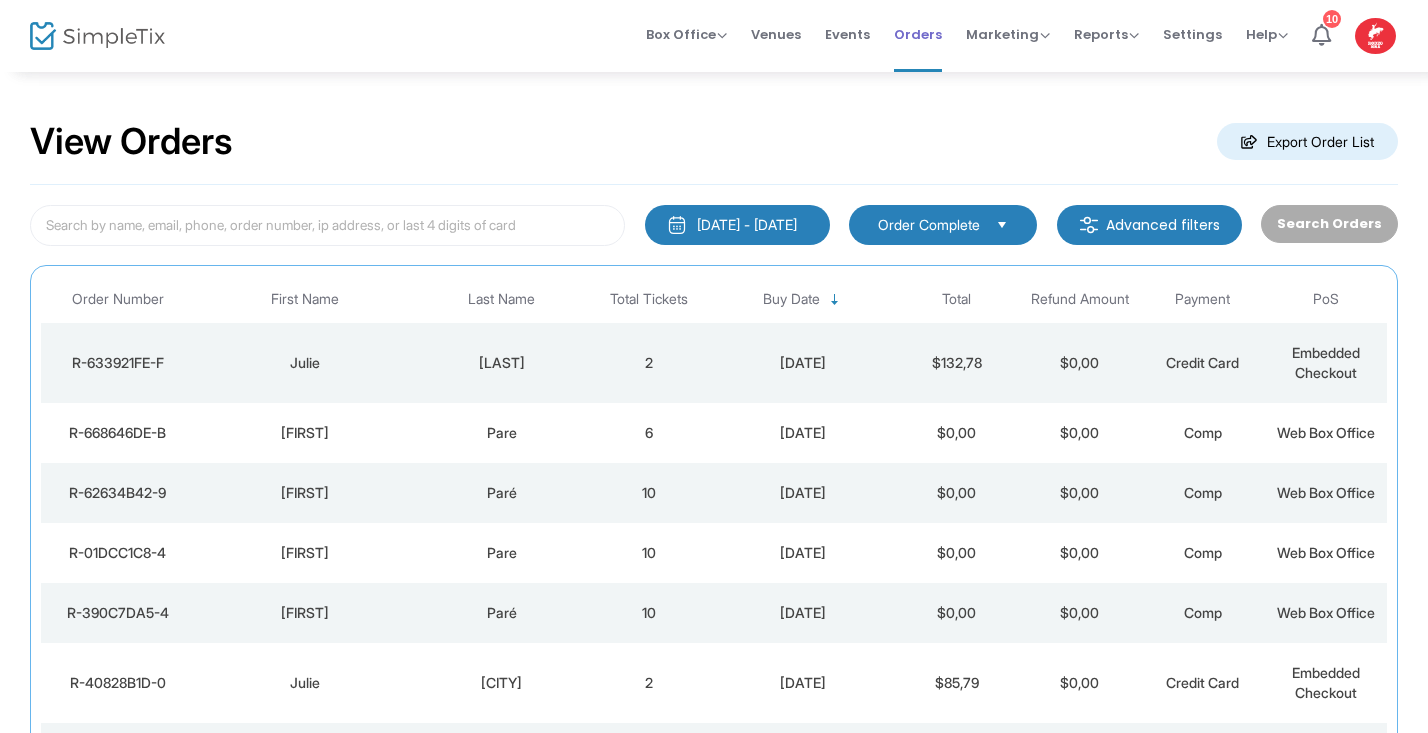 click on "Orders" at bounding box center (918, 34) 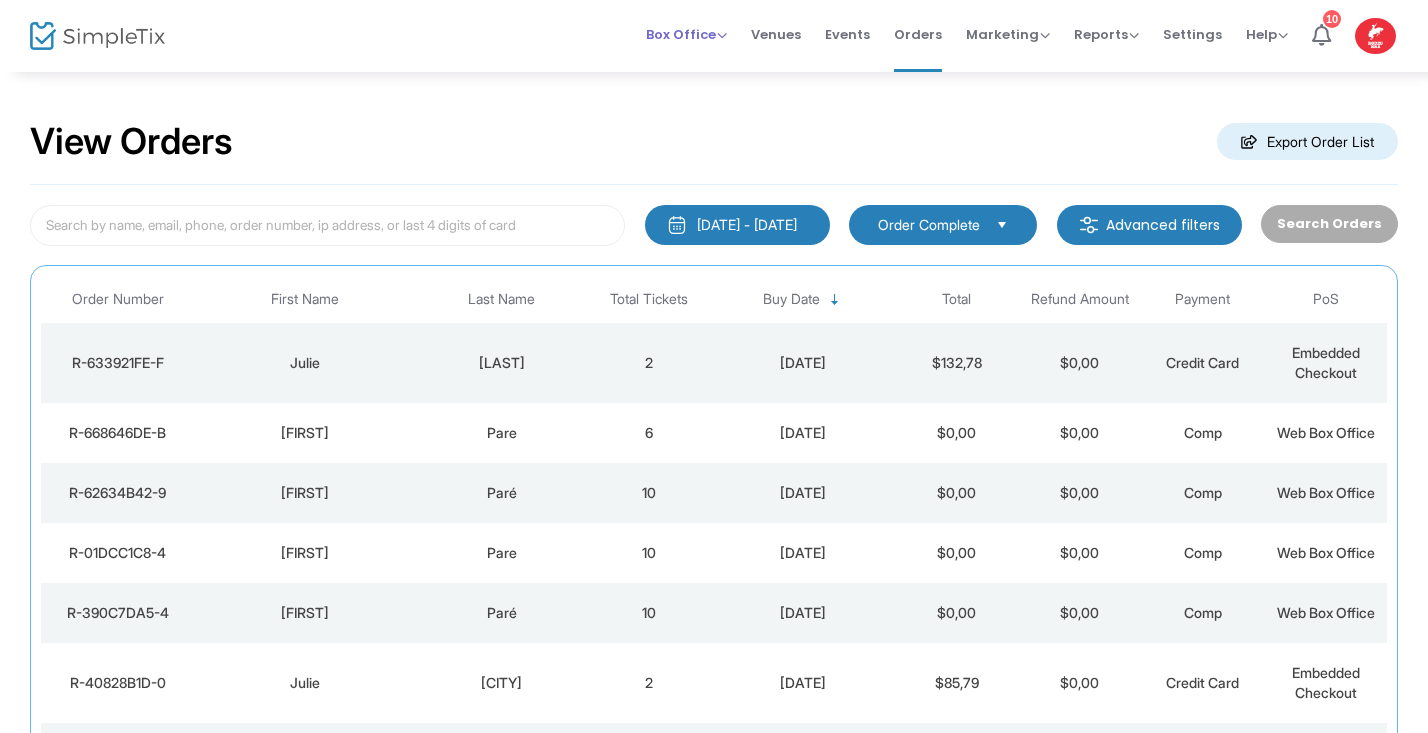 click on "Box Office" at bounding box center (686, 34) 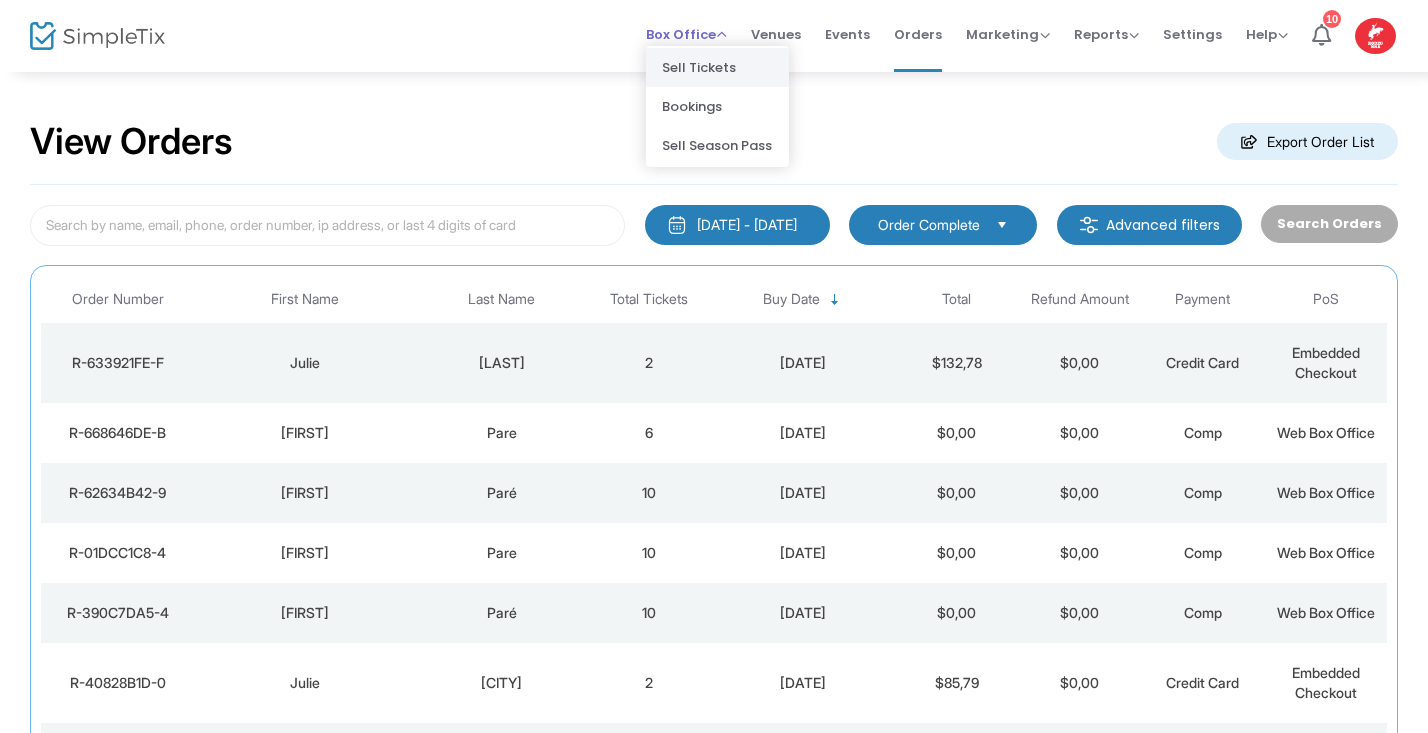 click on "Sell Tickets" at bounding box center [717, 67] 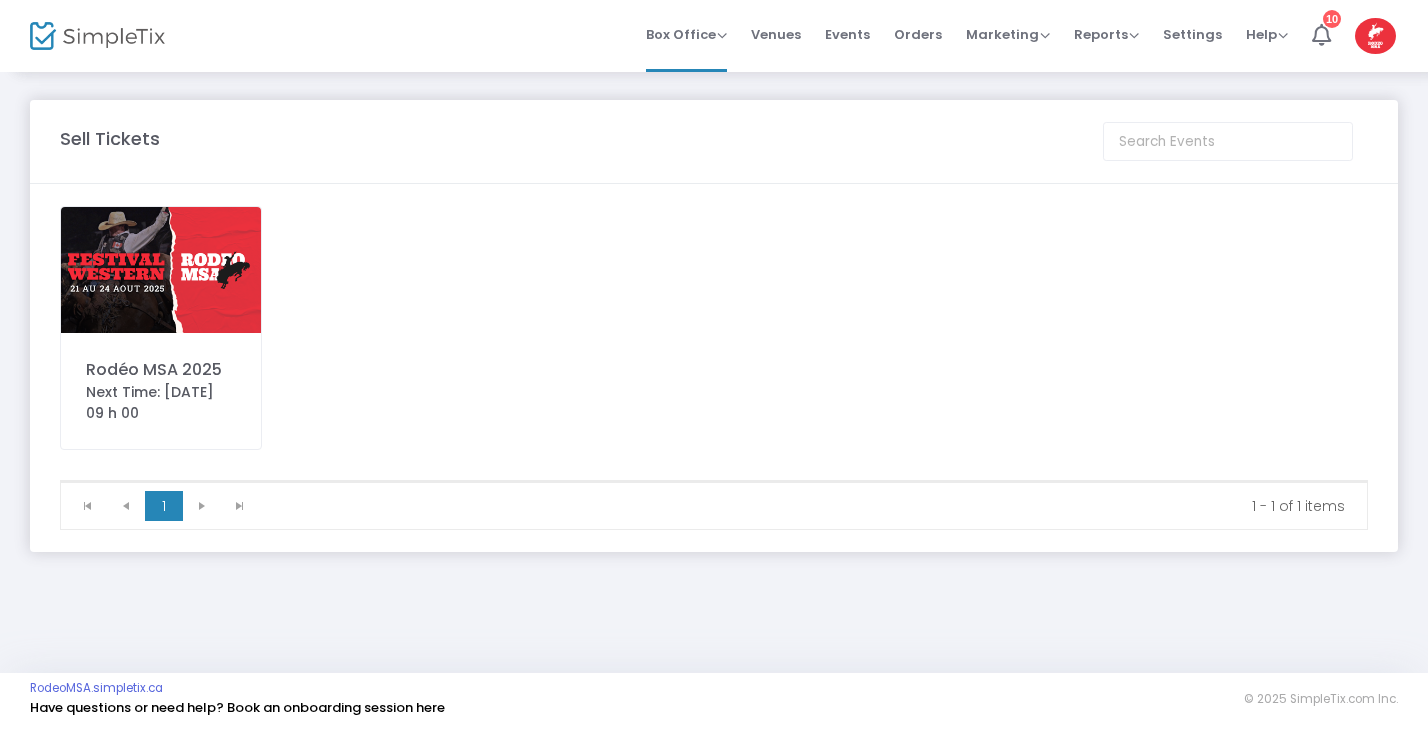 click 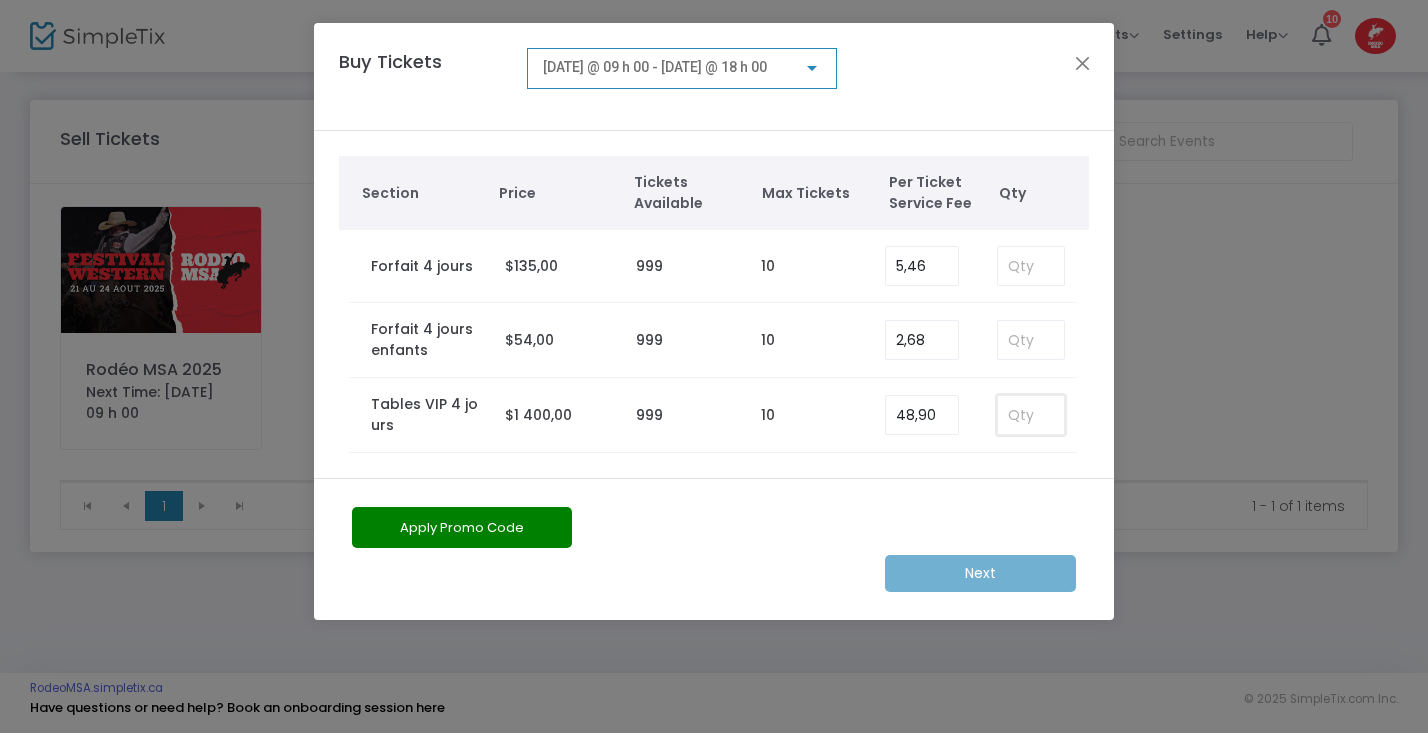 click at bounding box center [1031, 415] 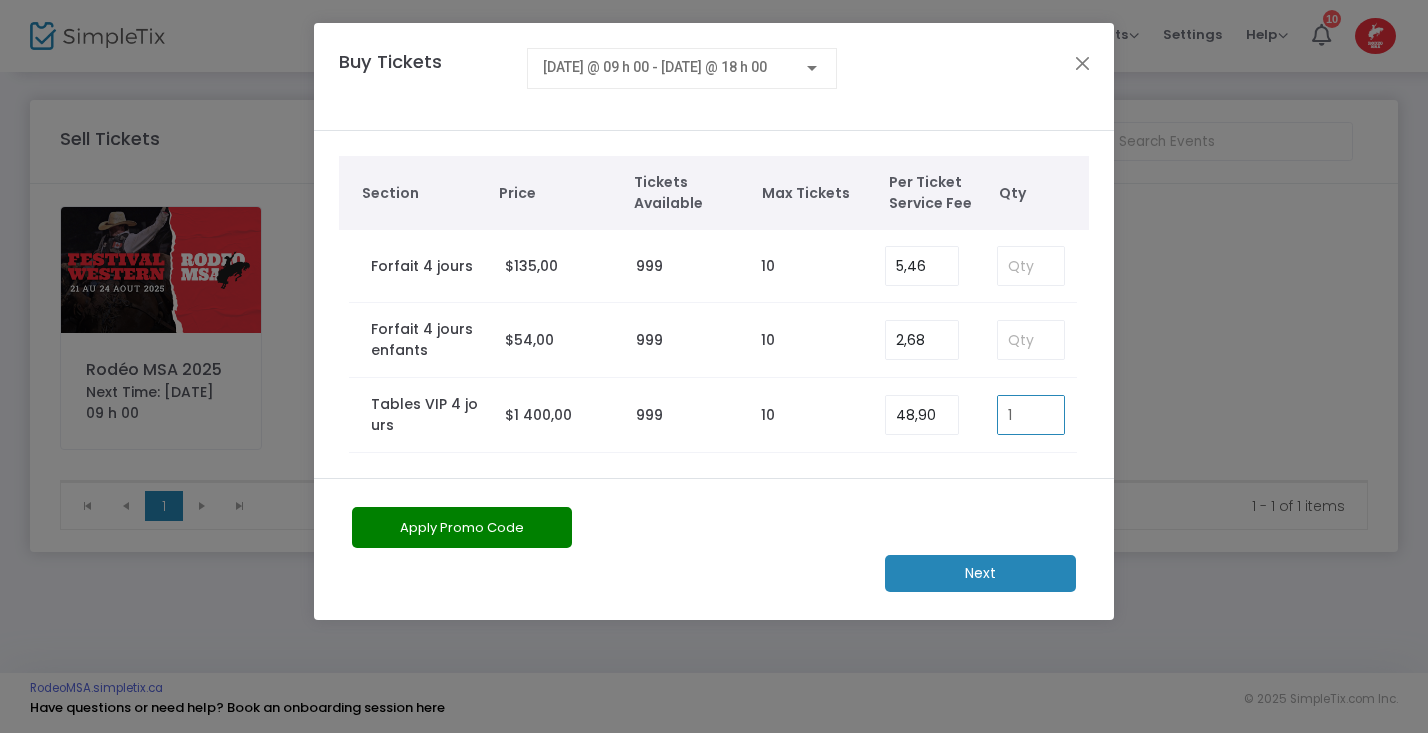 type on "1" 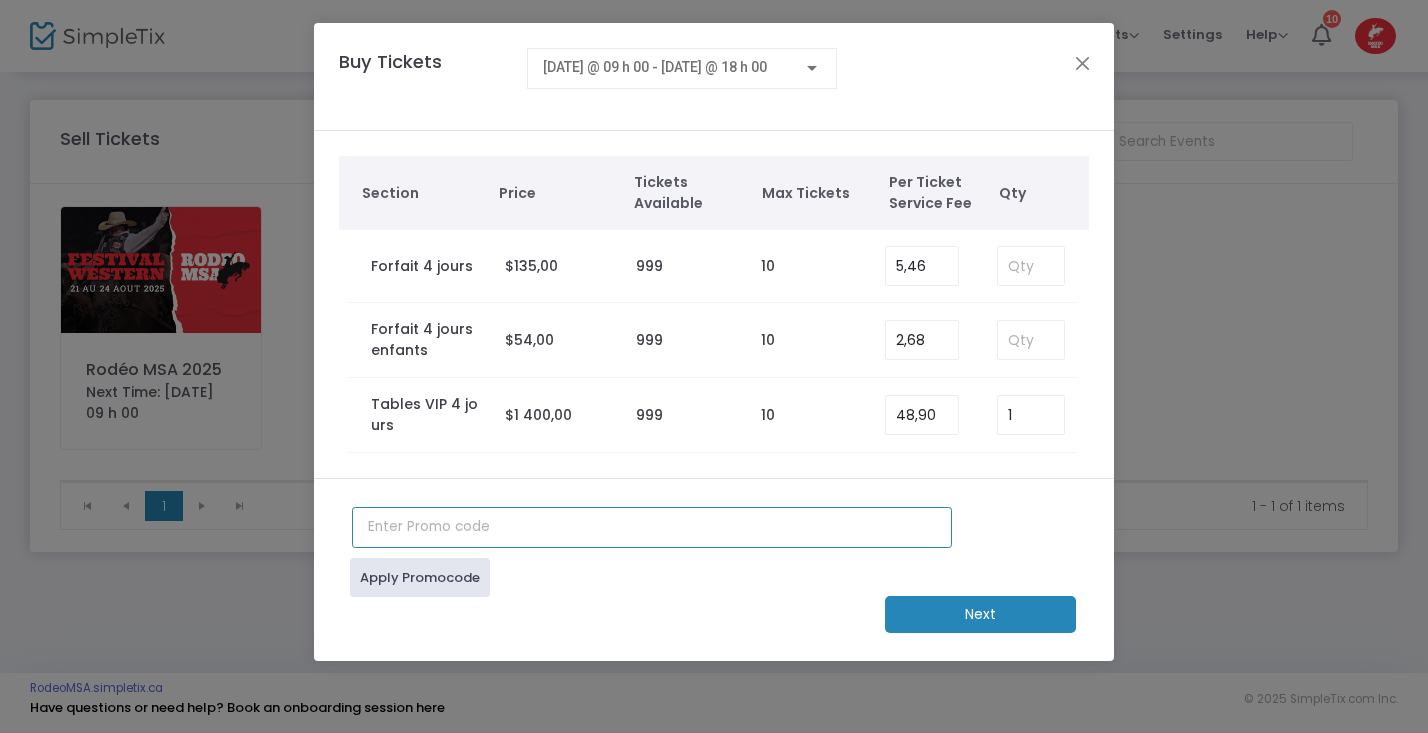 click at bounding box center [652, 527] 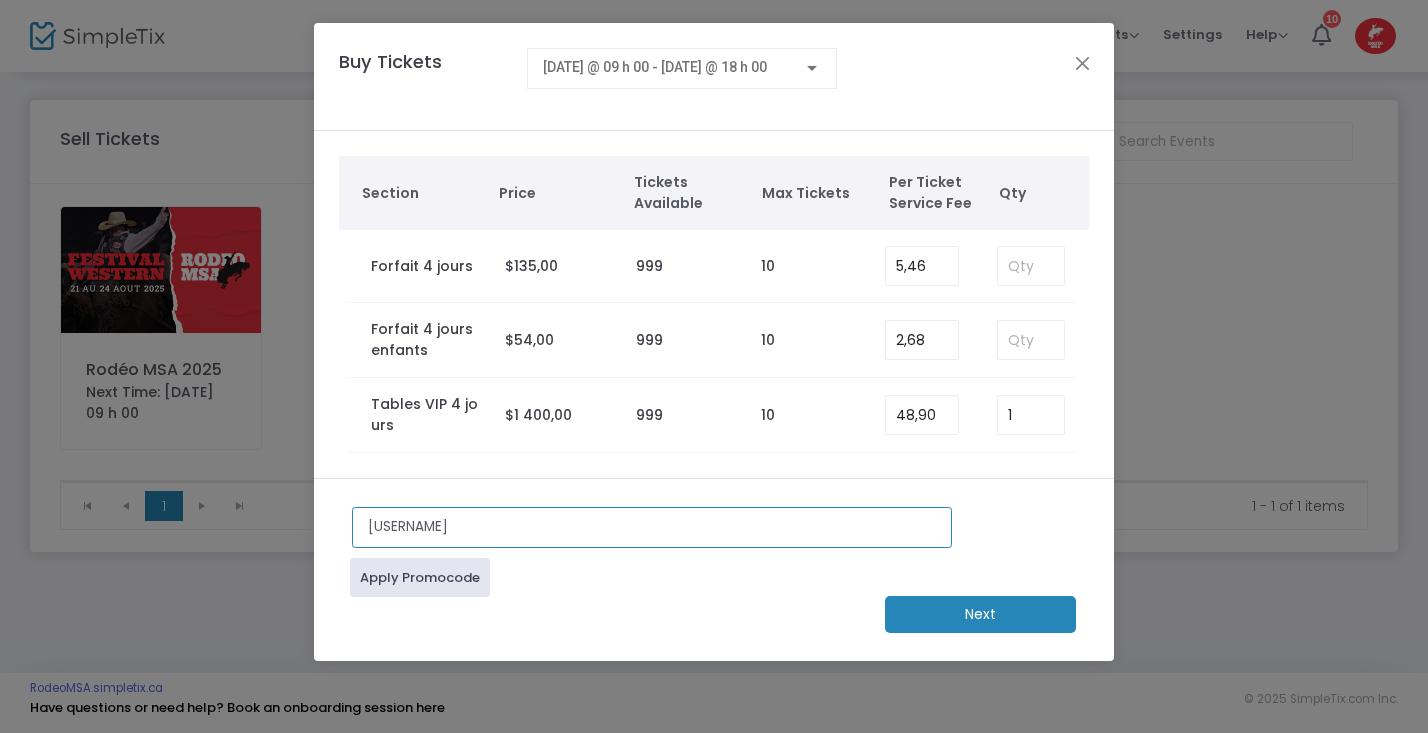 type on "[USERNAME]" 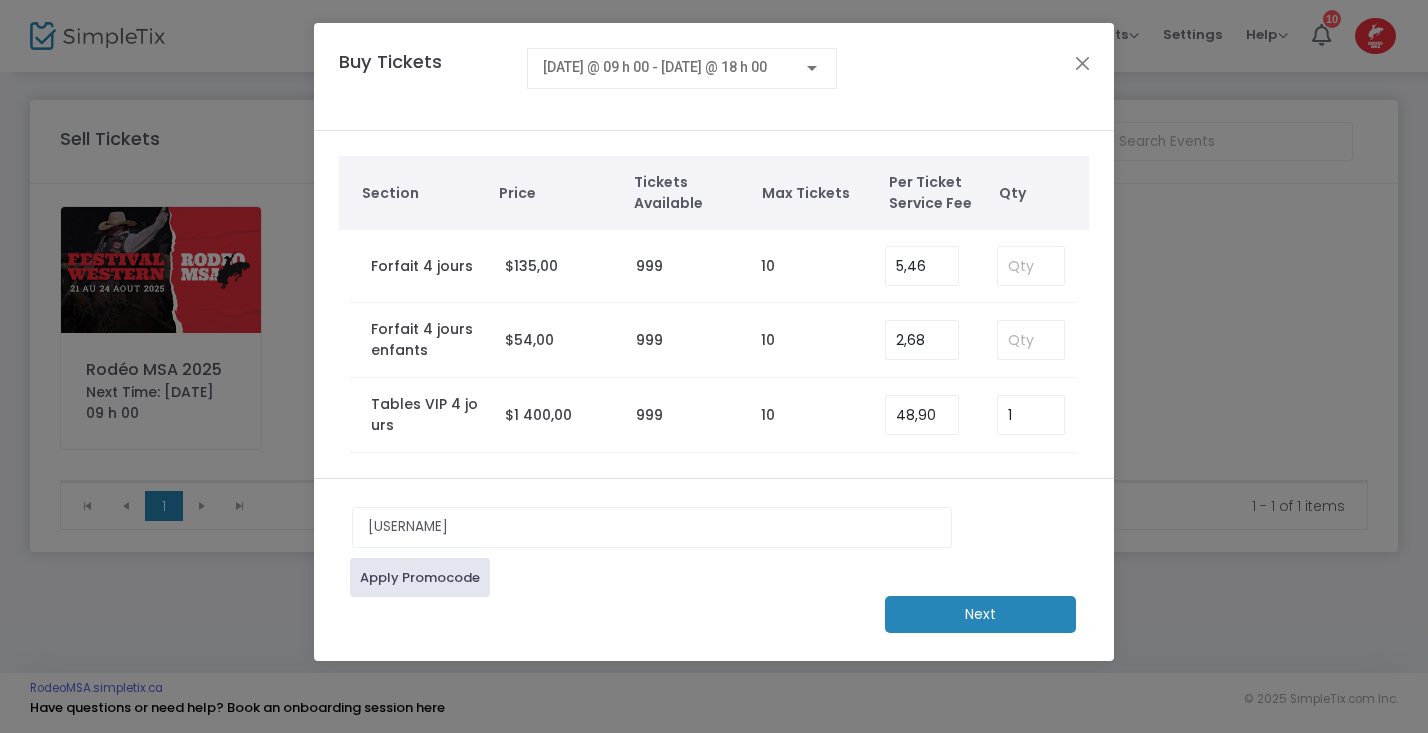 click on "Apply Promocode" 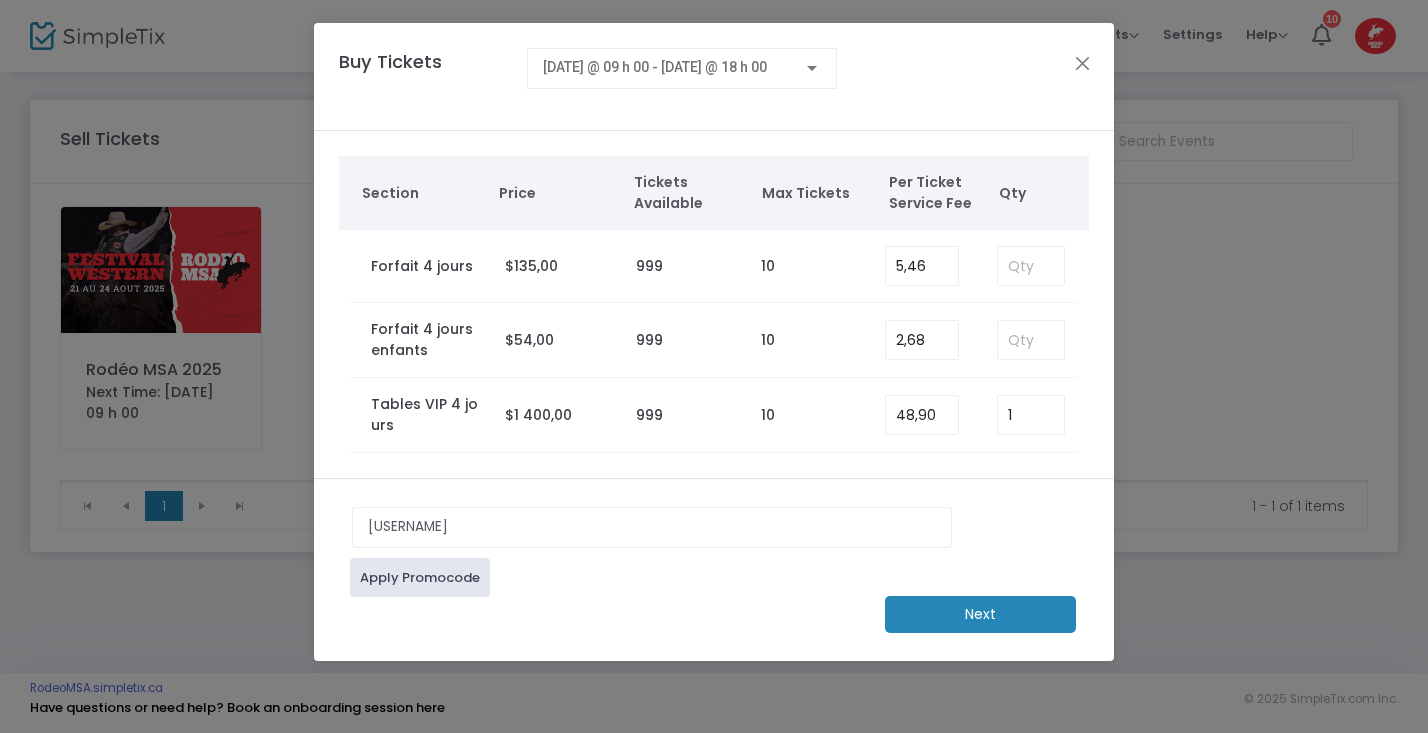 click on "Next" 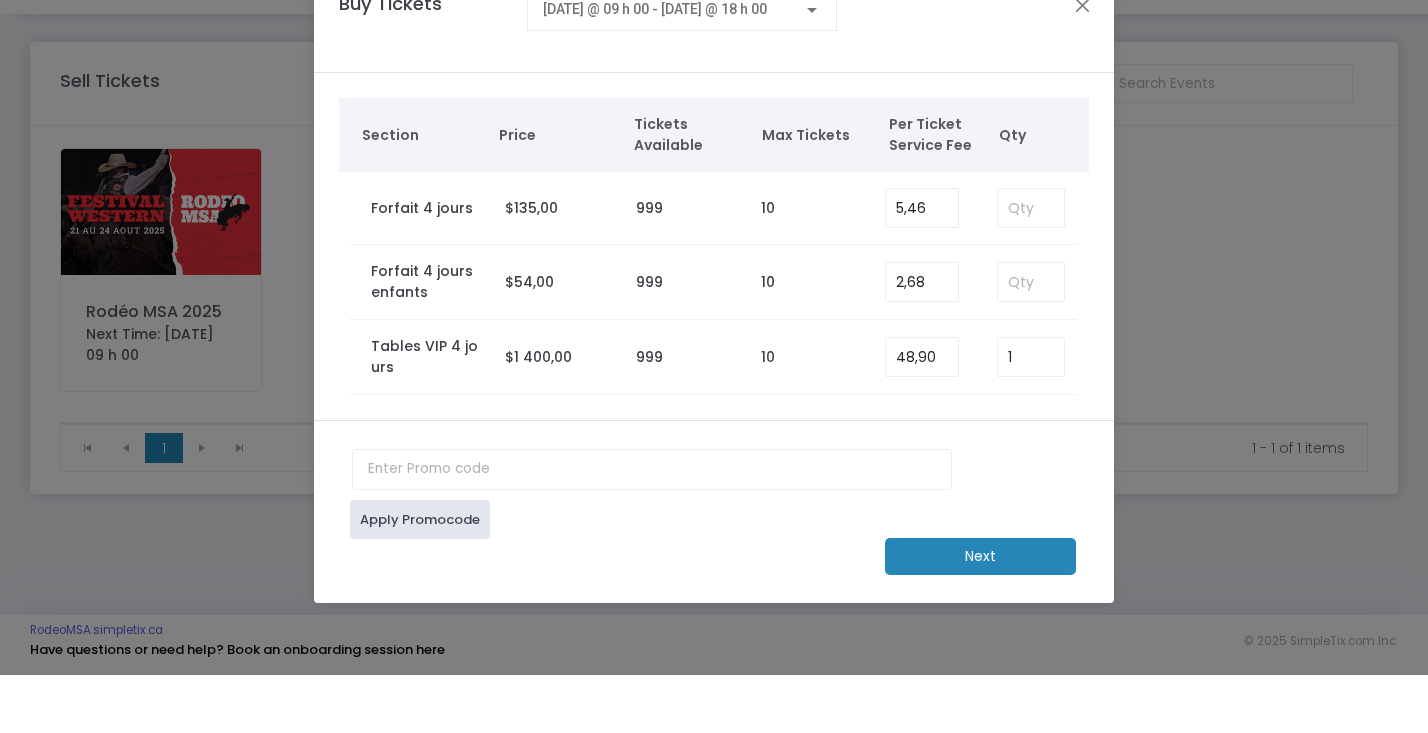 click on "Next" 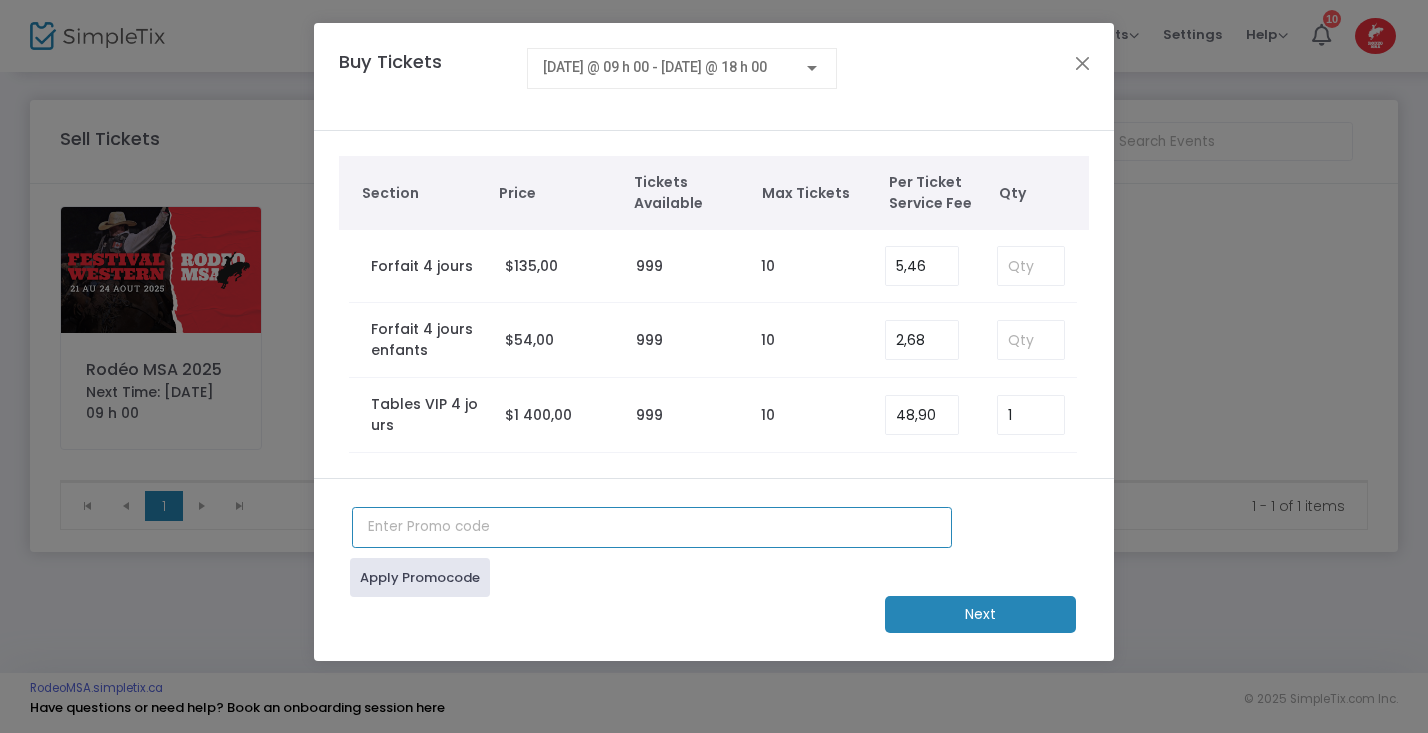 click at bounding box center (652, 527) 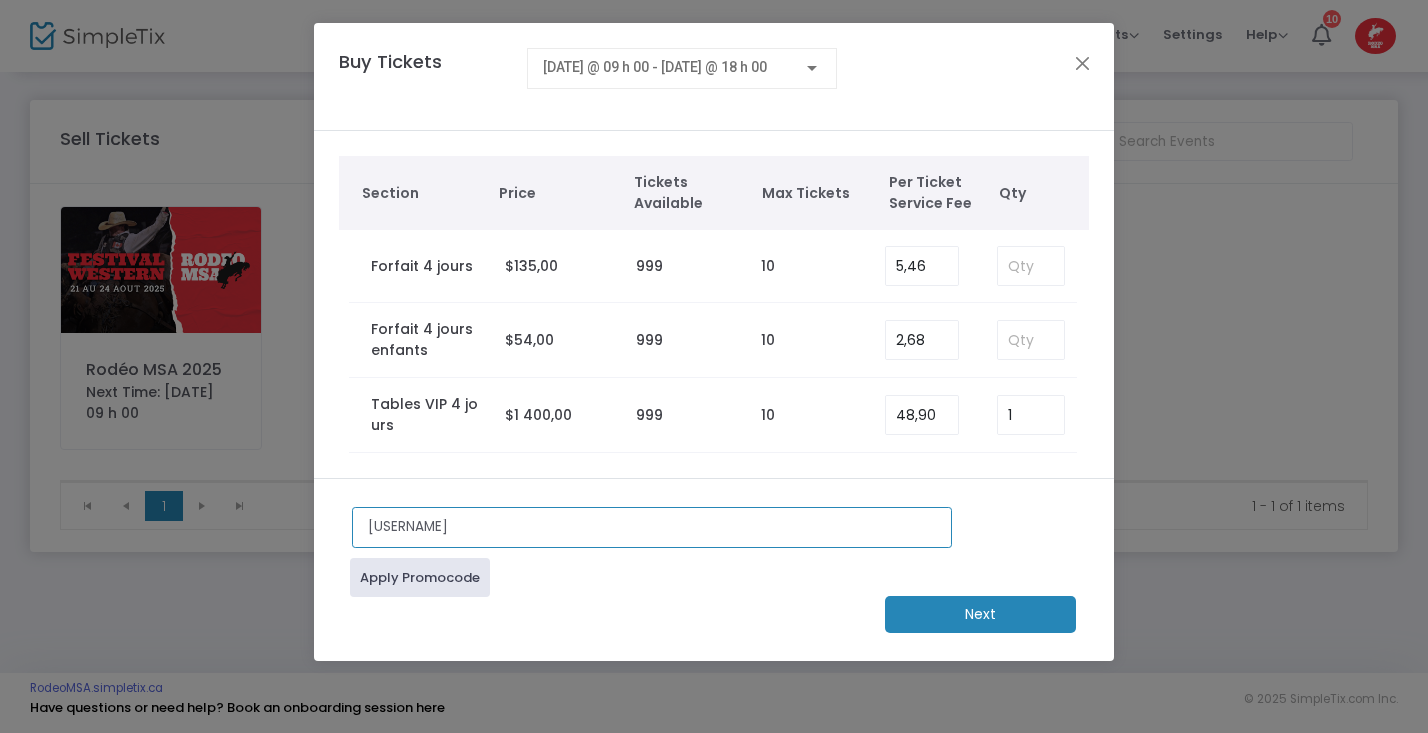 type on "[USERNAME]" 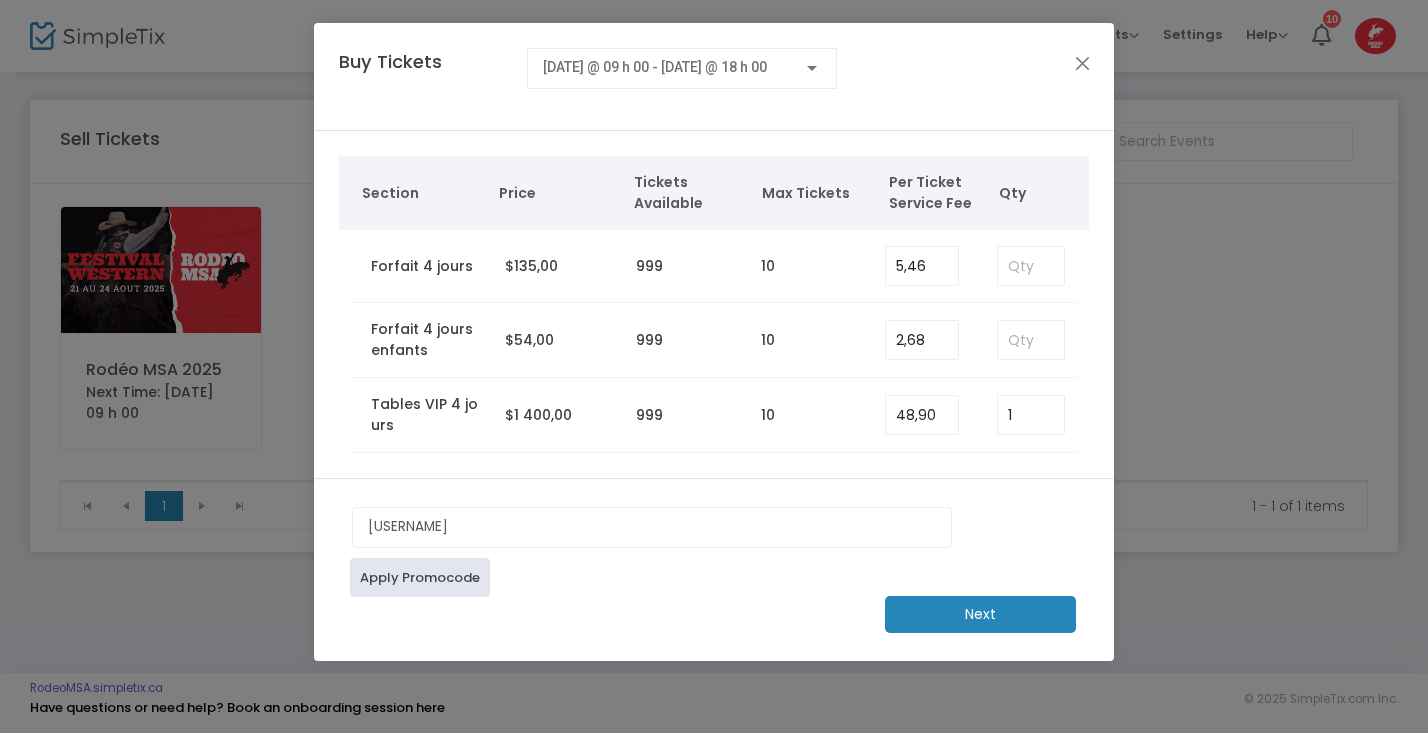 click on "Apply Promocode" 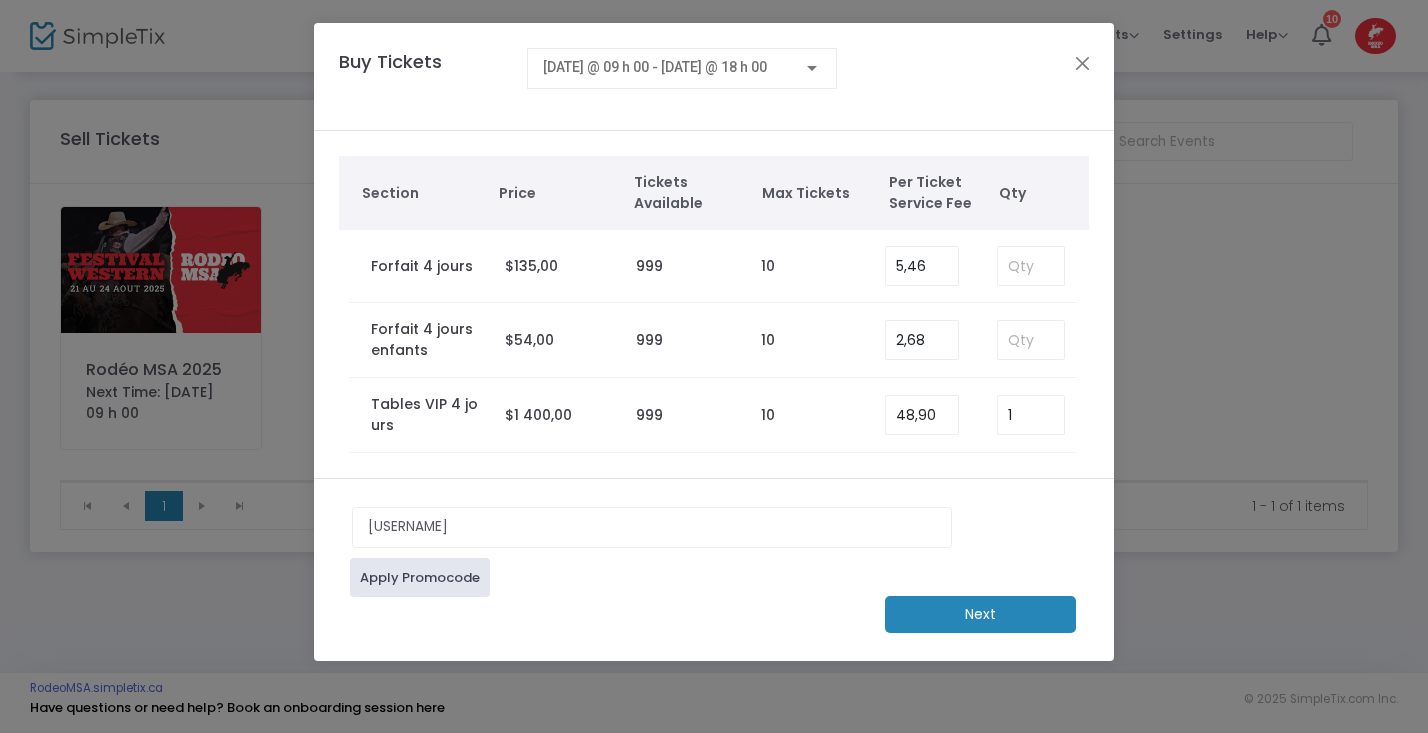 click on "Next" 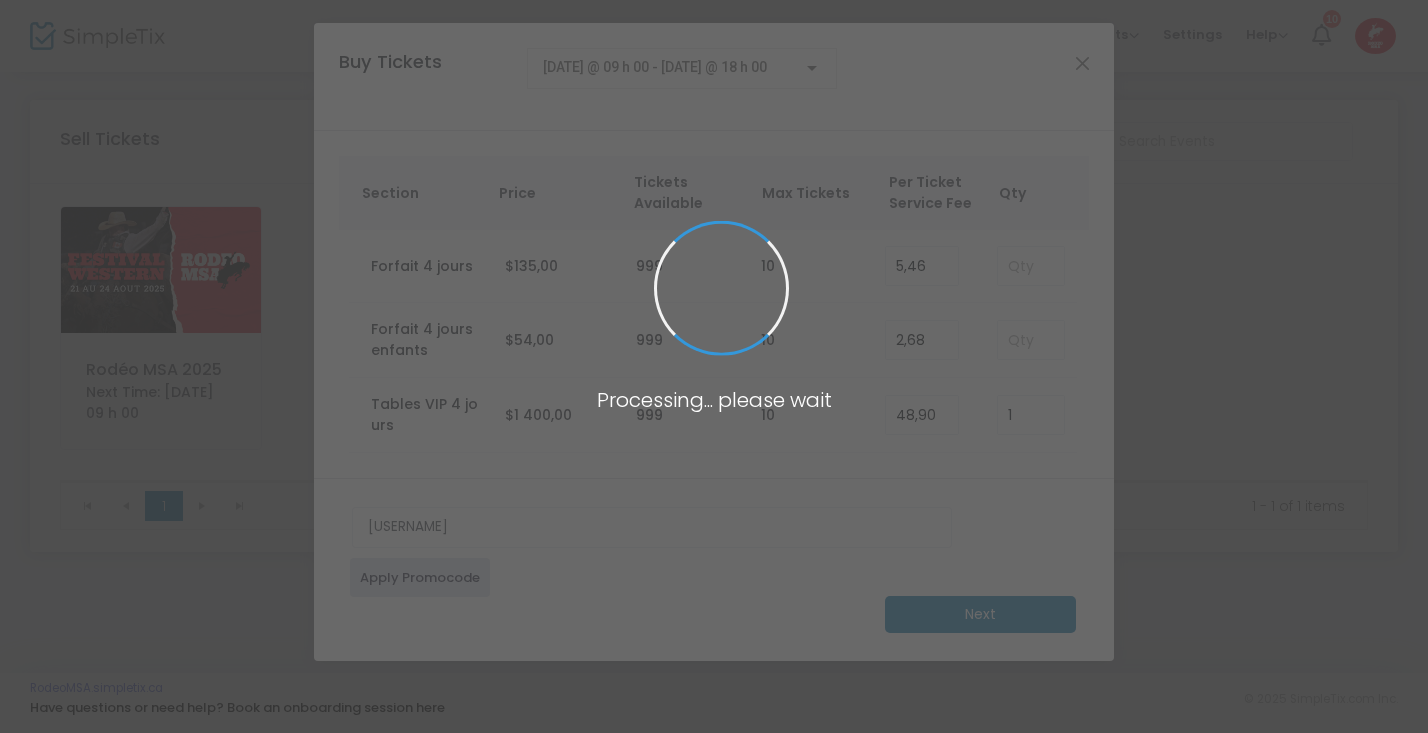 type 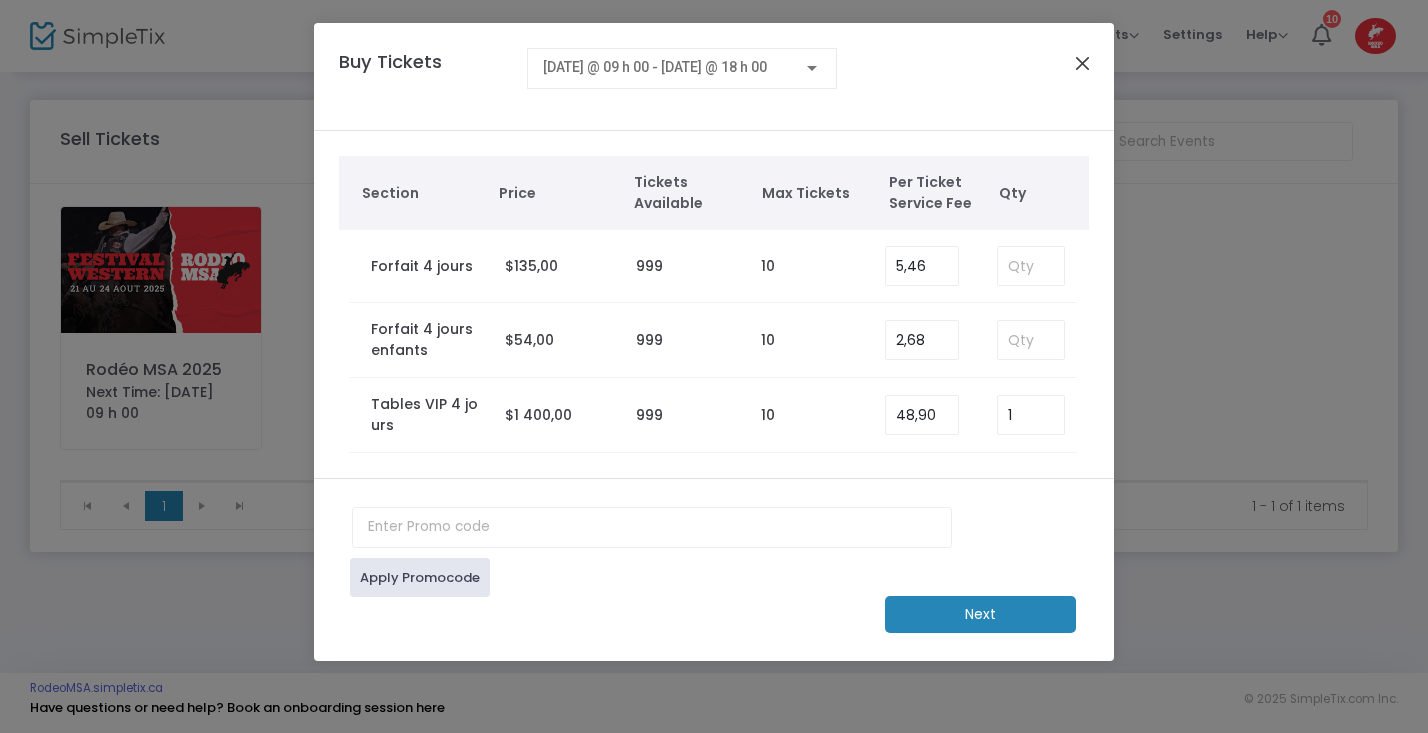 click 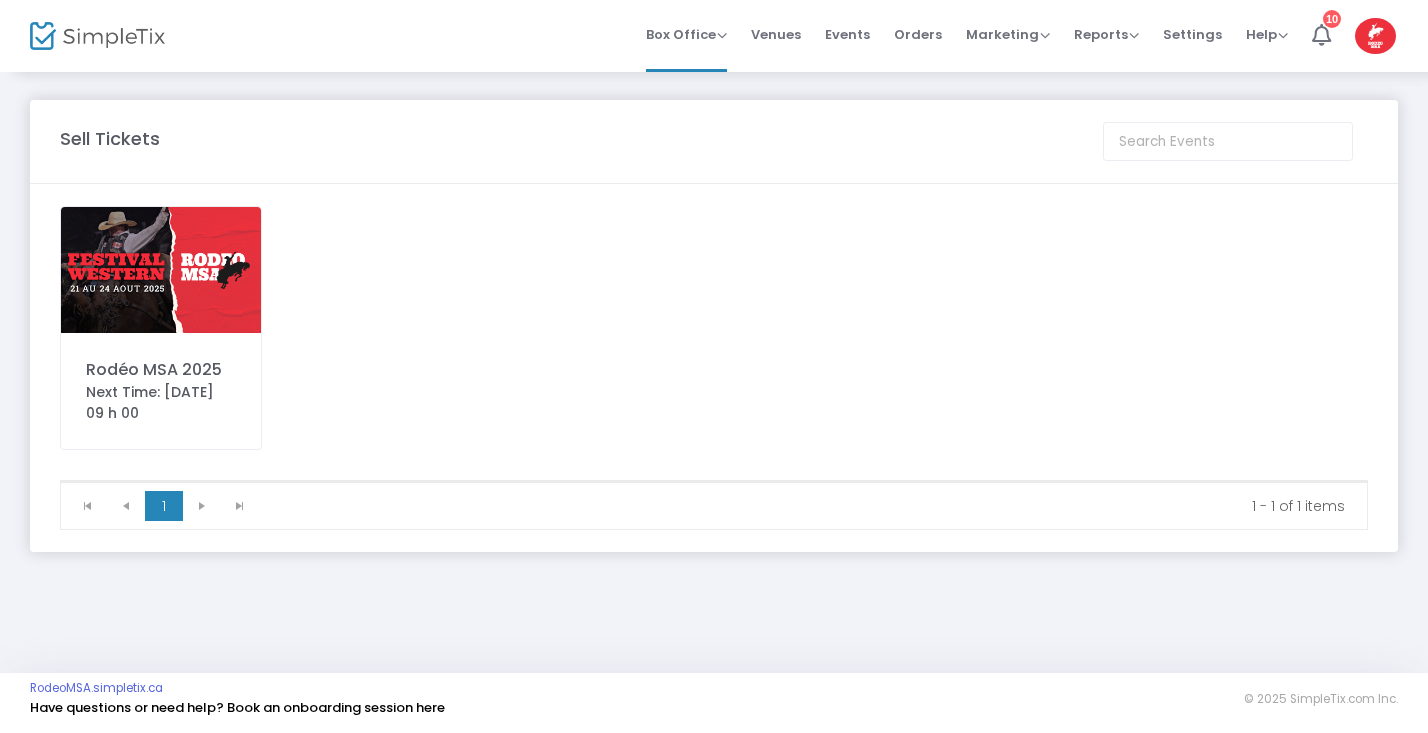 click 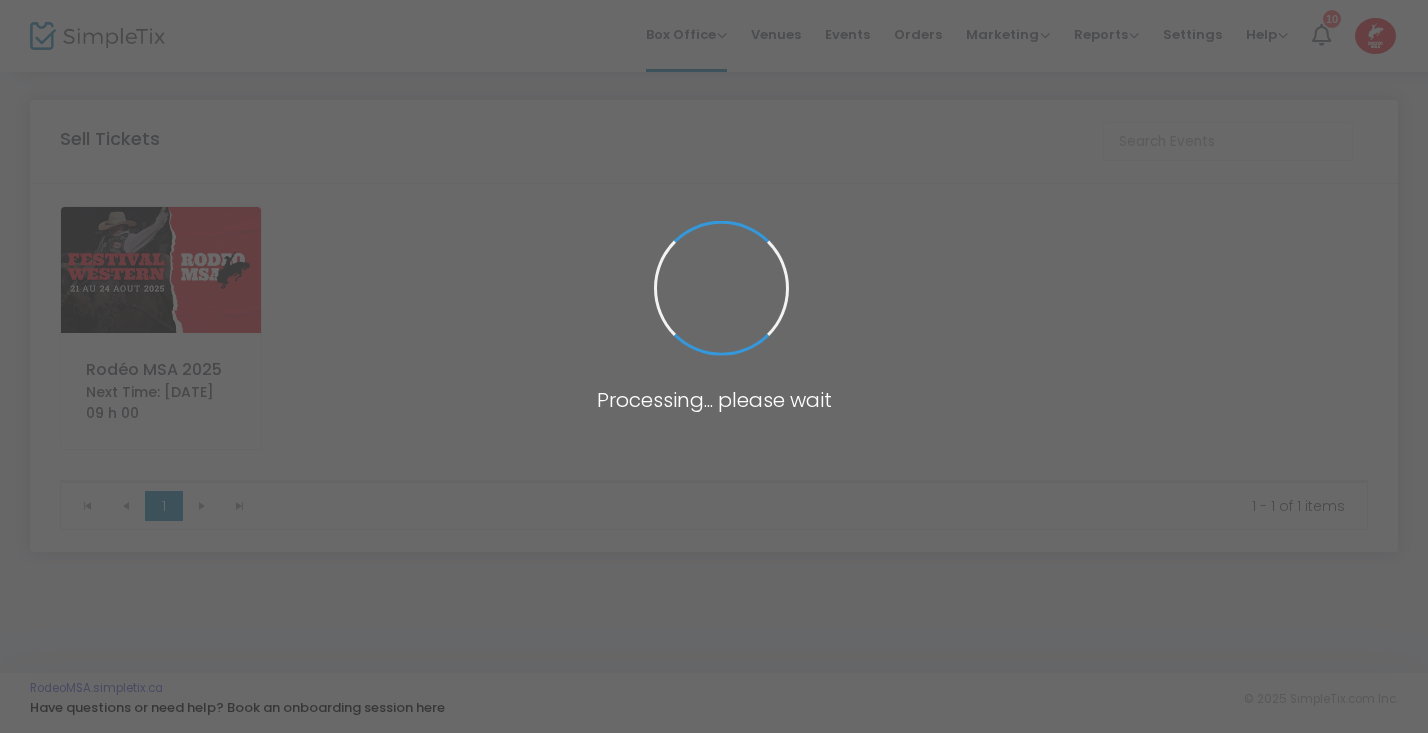 click at bounding box center [714, 366] 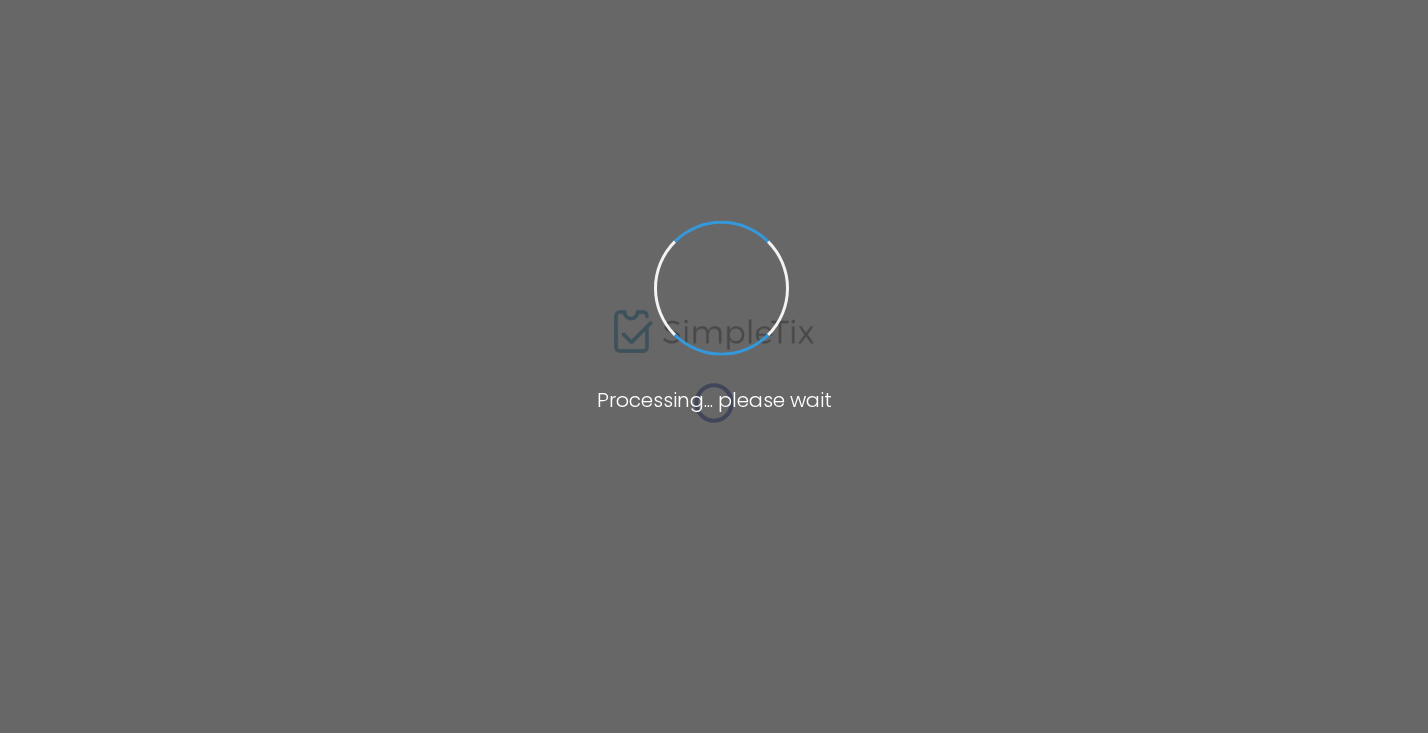 scroll, scrollTop: 0, scrollLeft: 0, axis: both 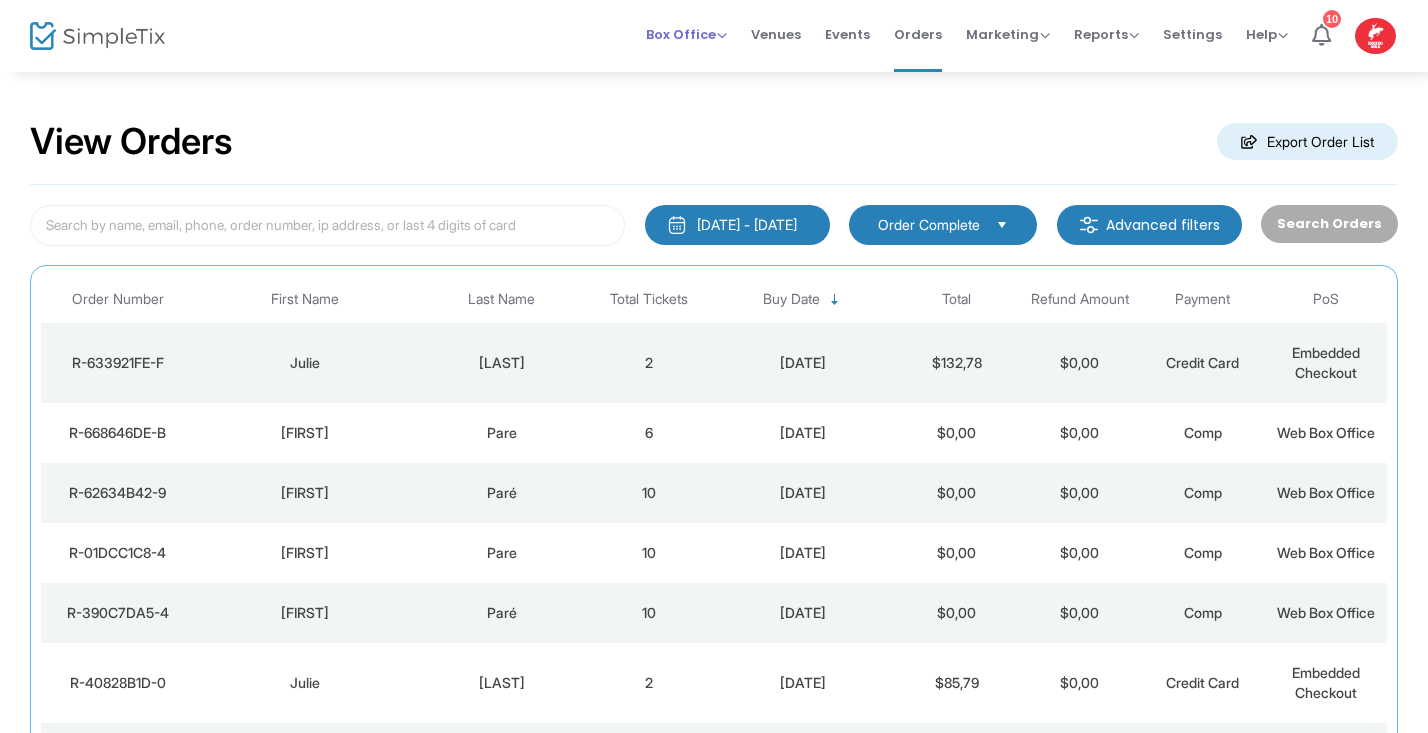 click on "Box Office" at bounding box center [686, 34] 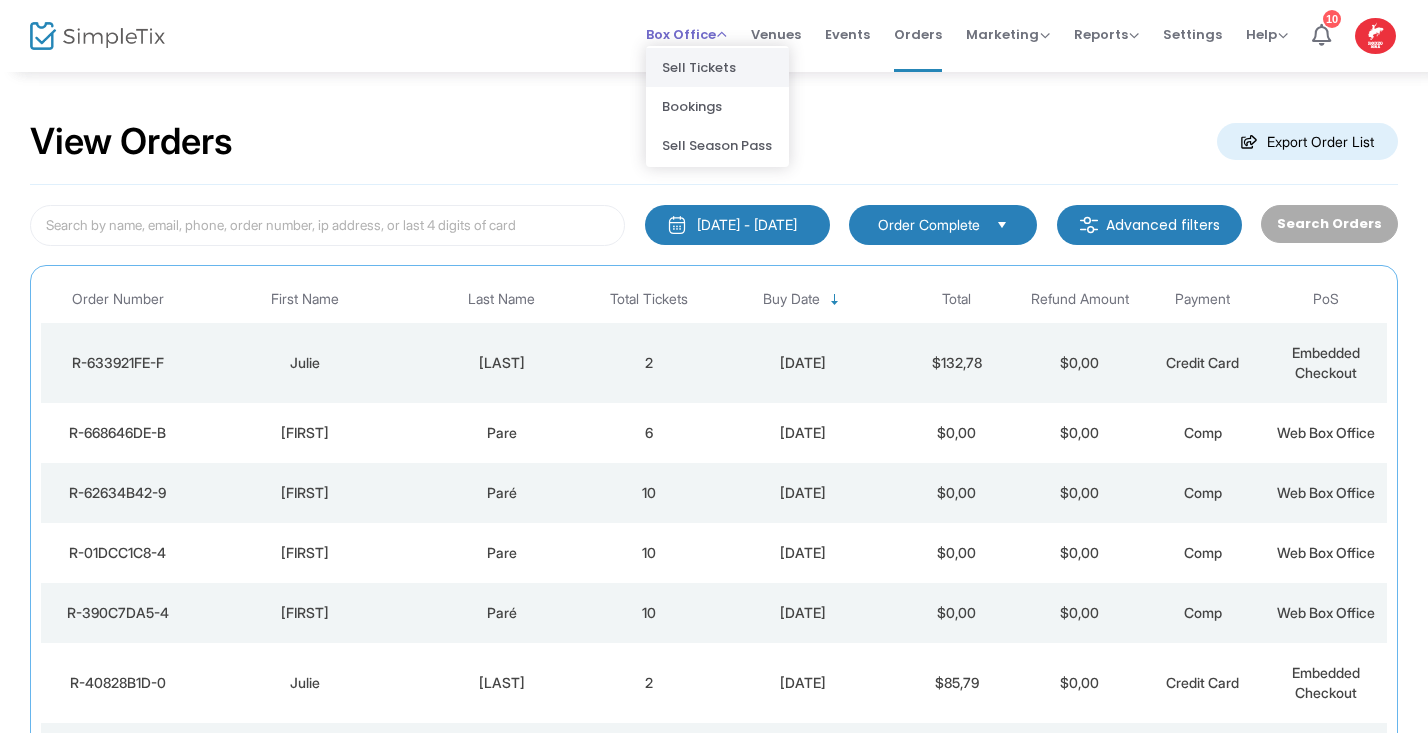 click on "Sell Tickets" at bounding box center [717, 67] 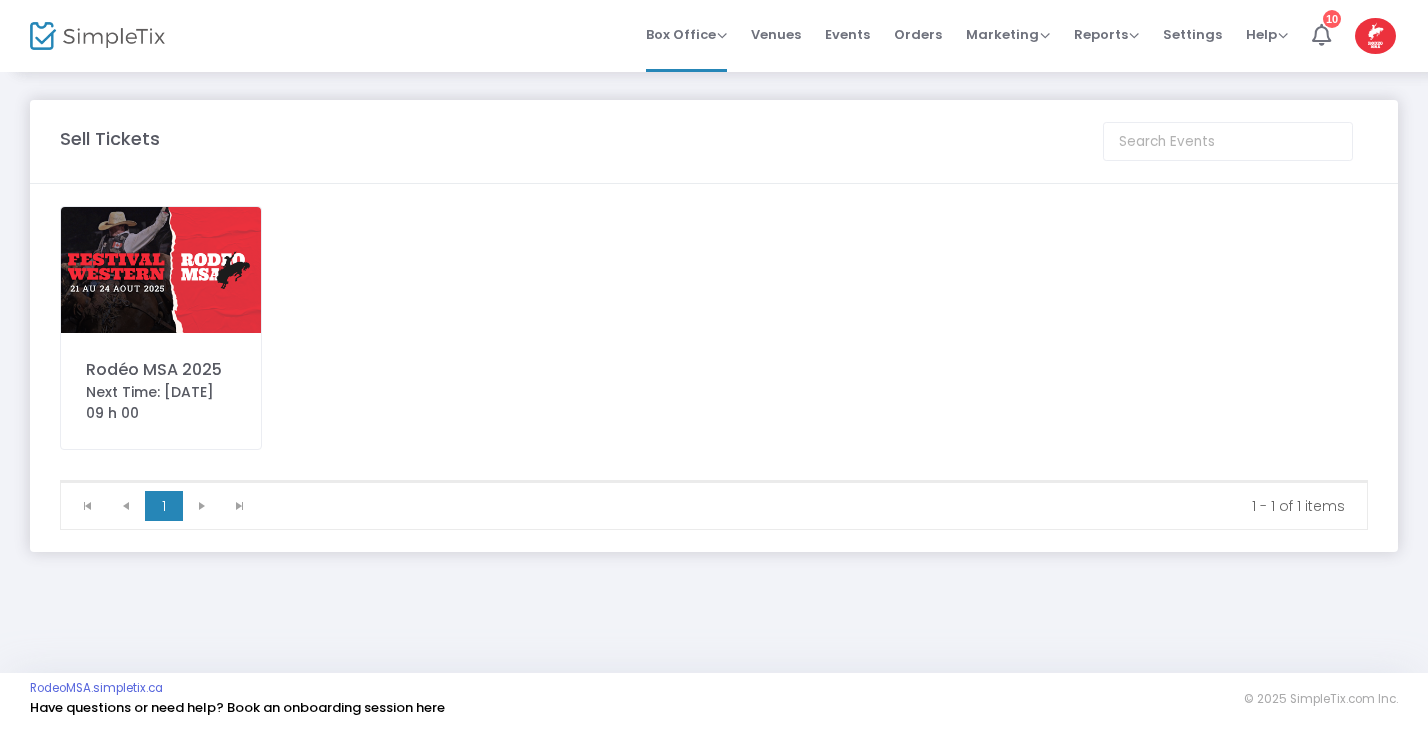 click 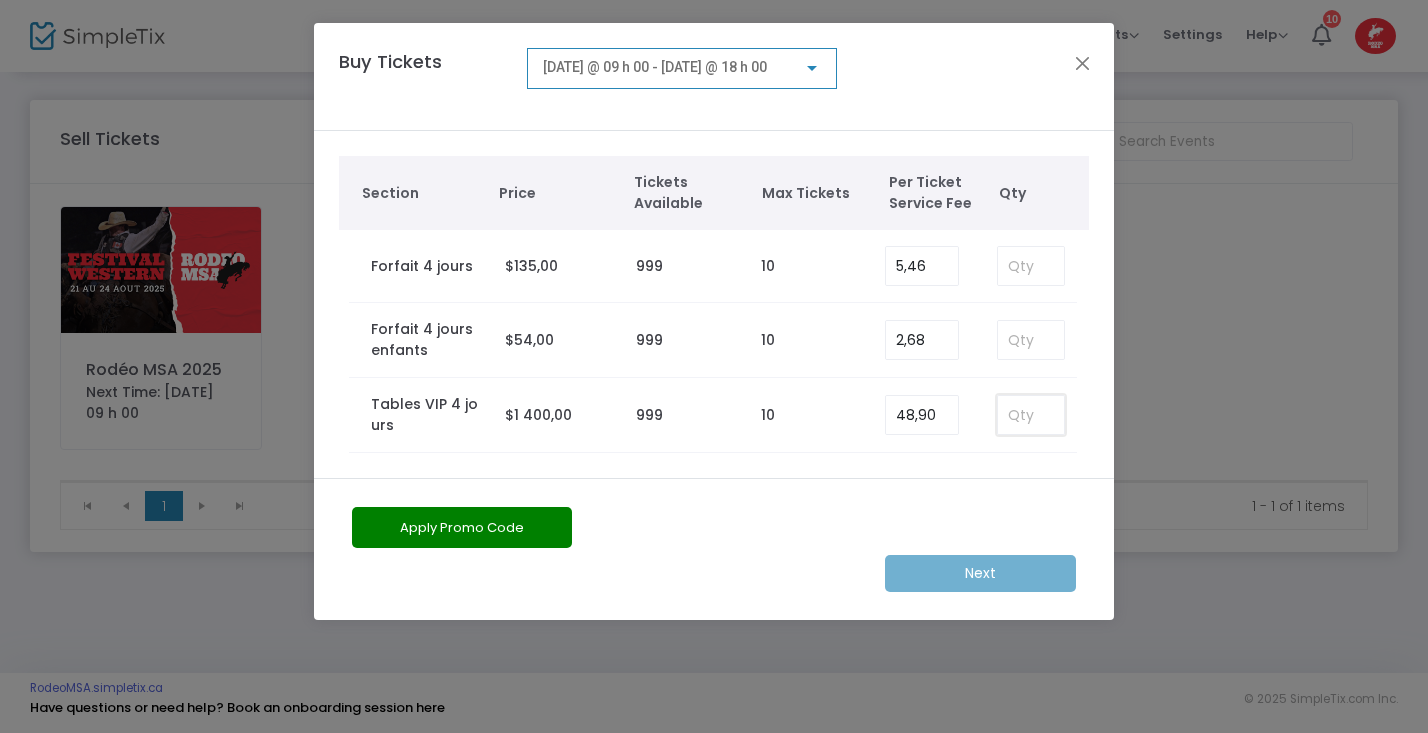click at bounding box center (1031, 415) 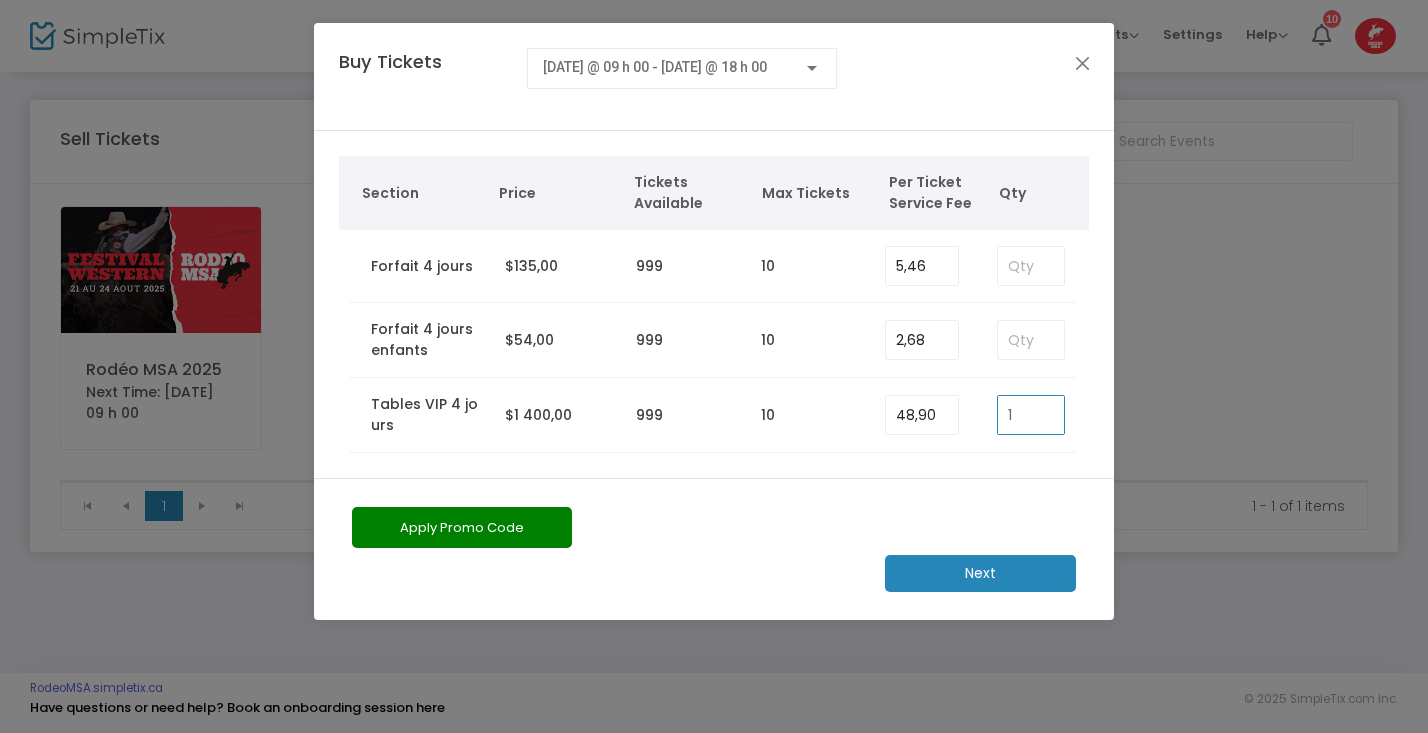 type on "1" 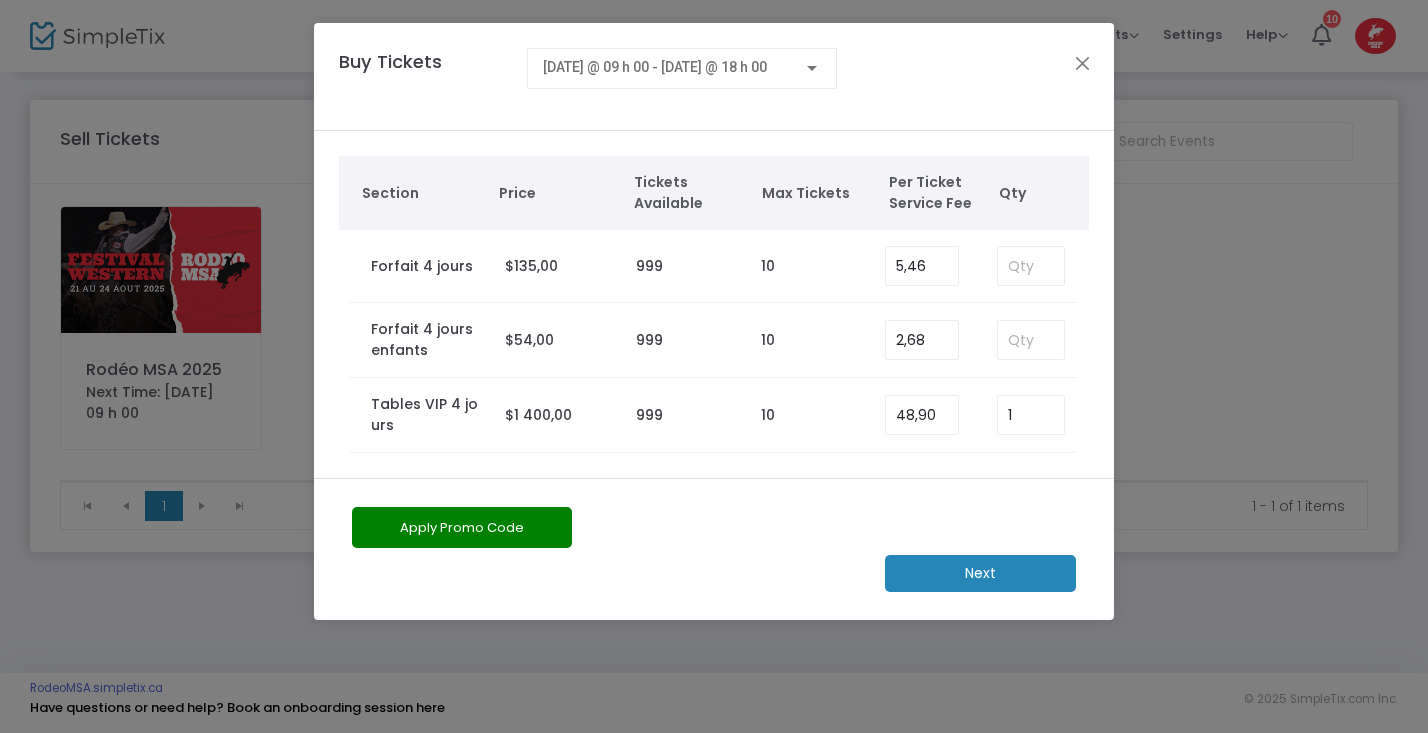 click on "Apply Promo Code" 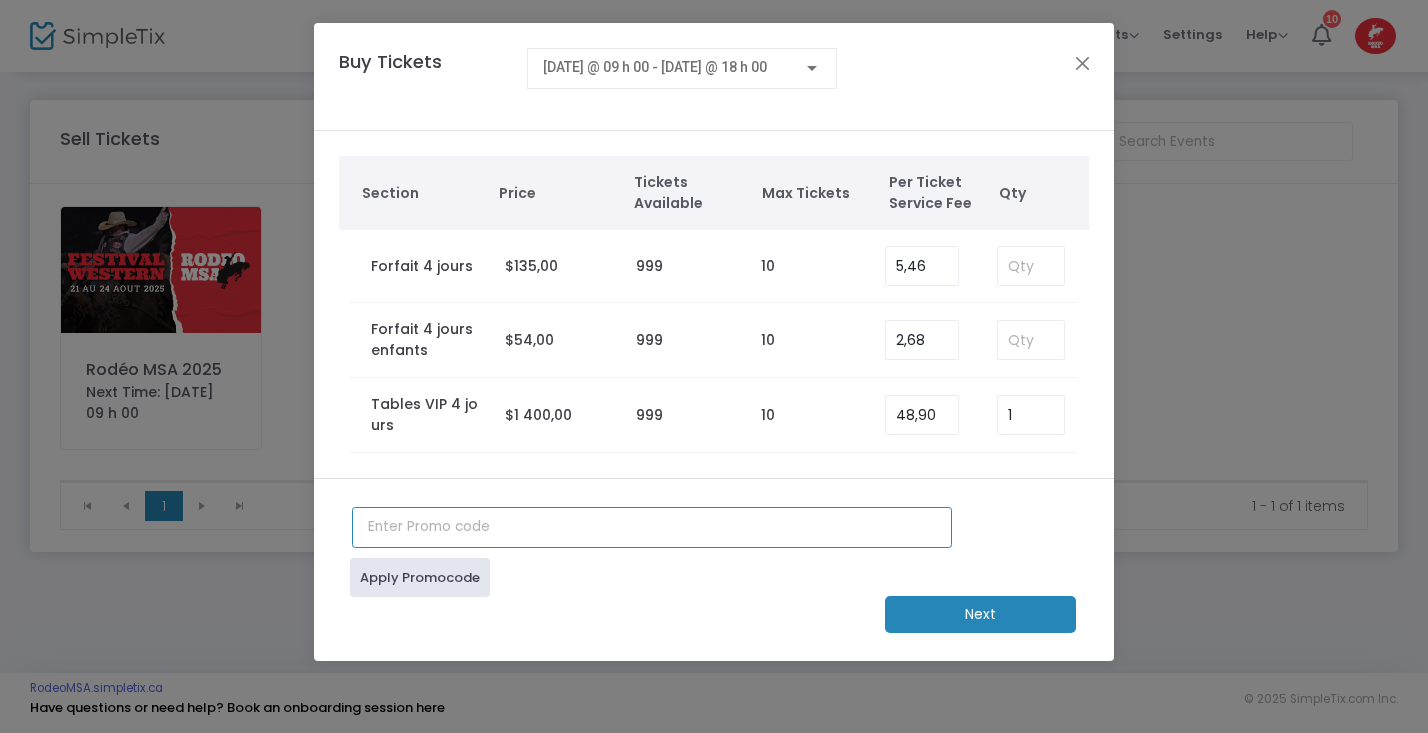 click at bounding box center (652, 527) 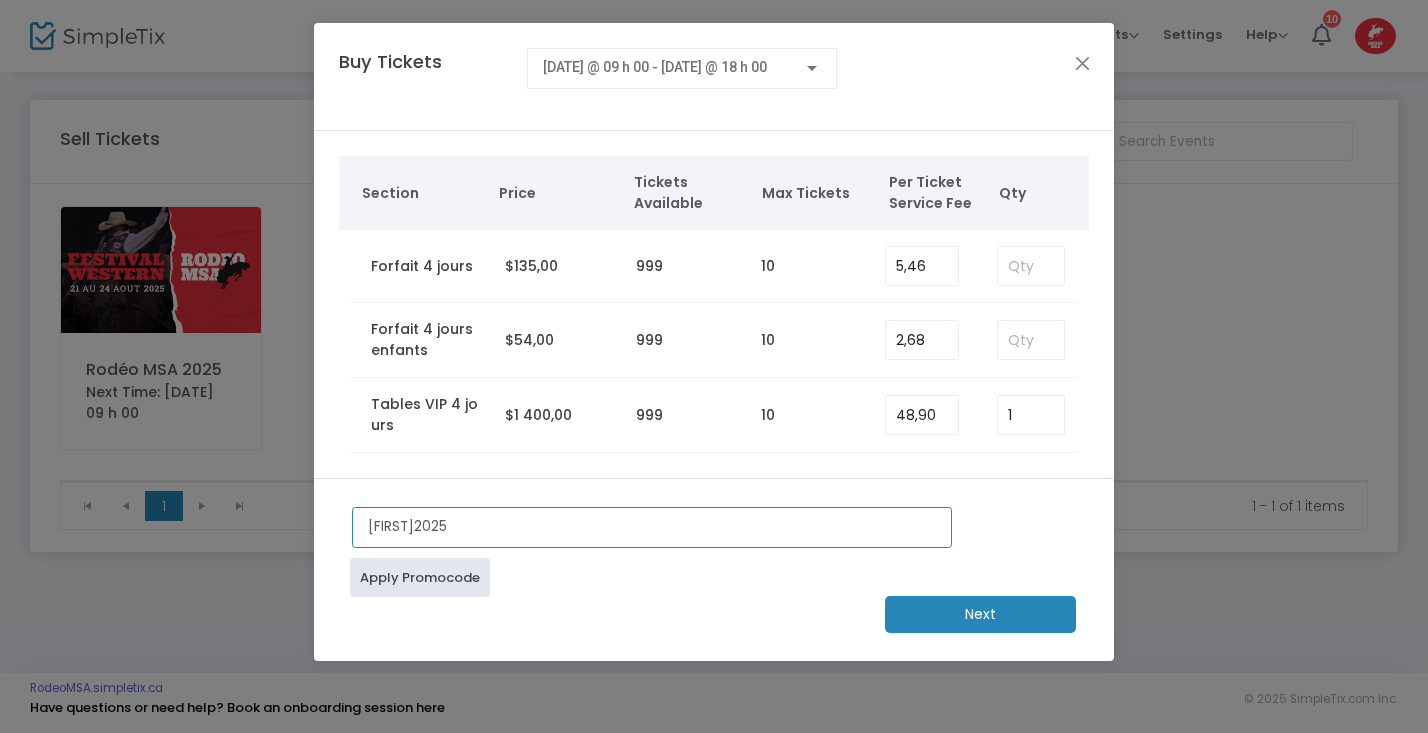 type on "[USERNAME]" 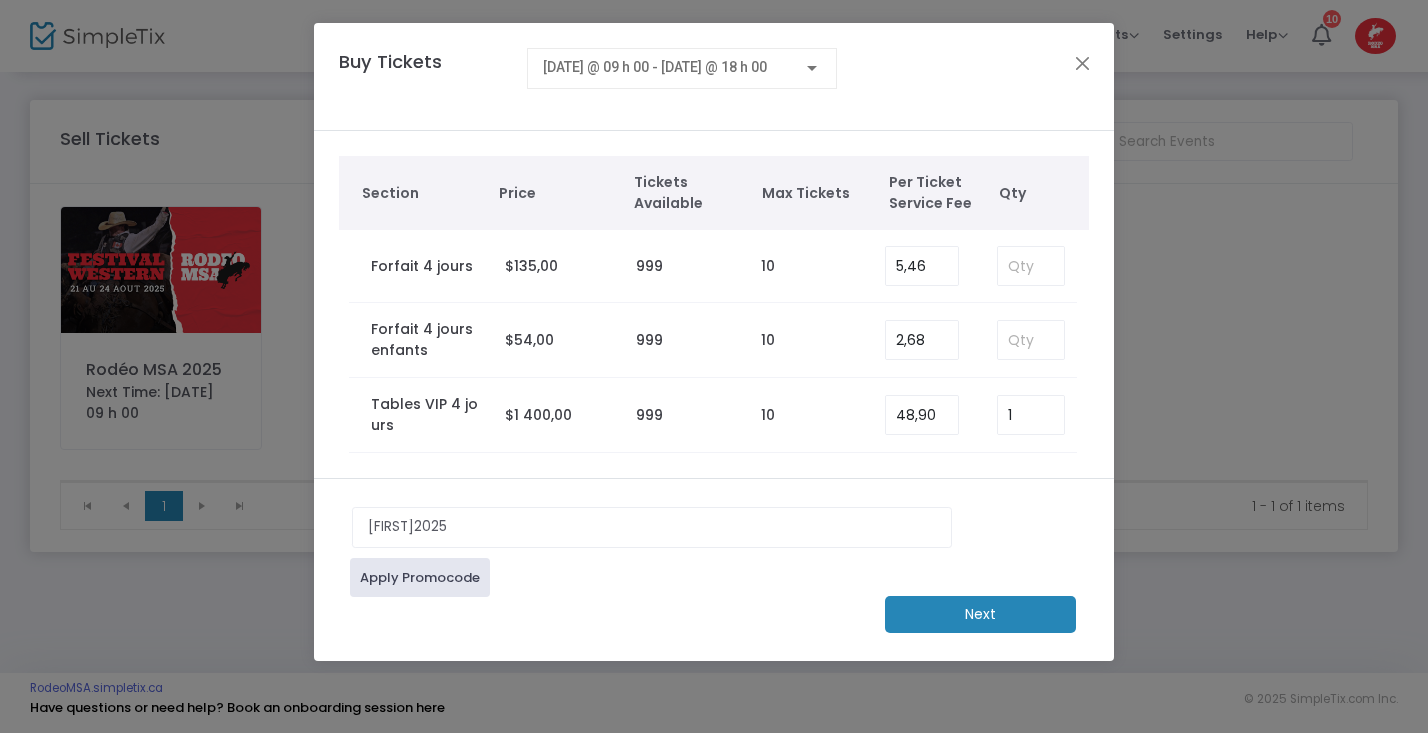 click on "Apply Promocode" 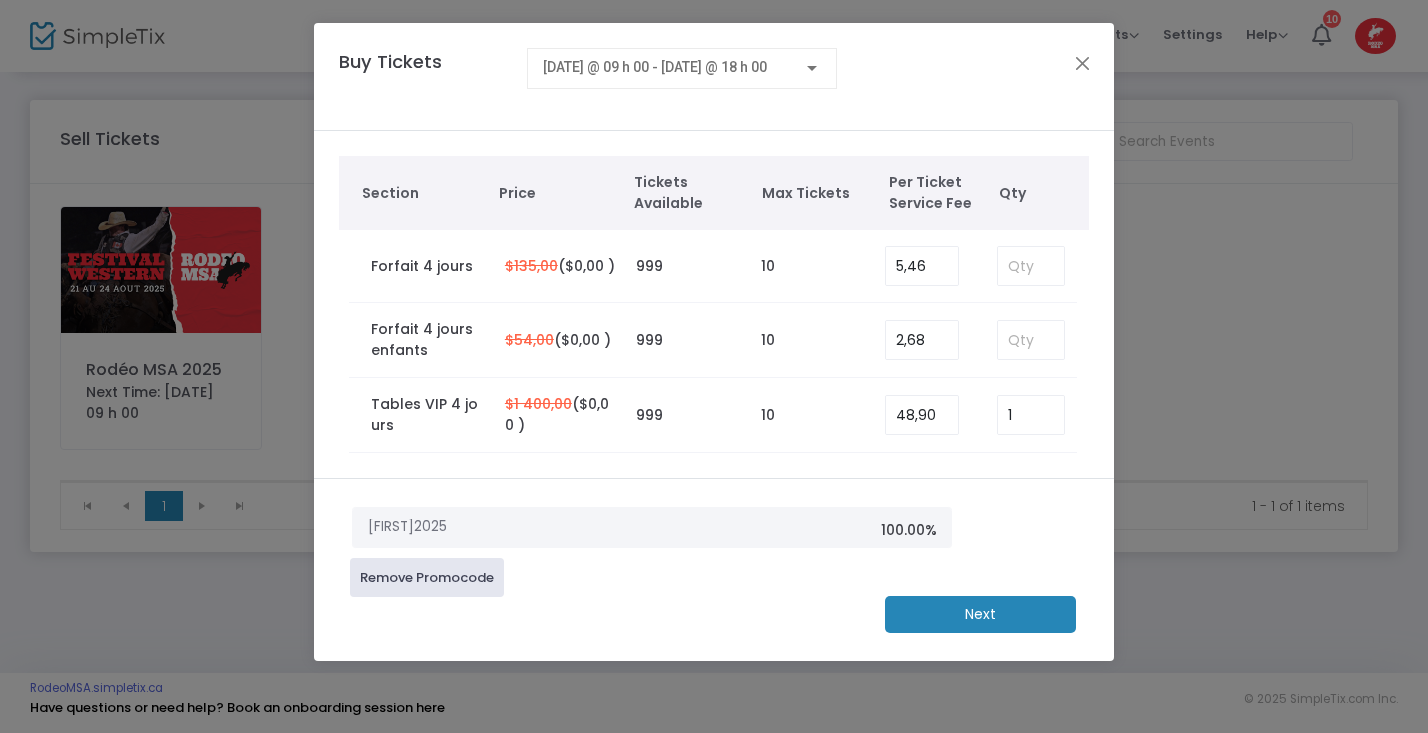 click on "Next" 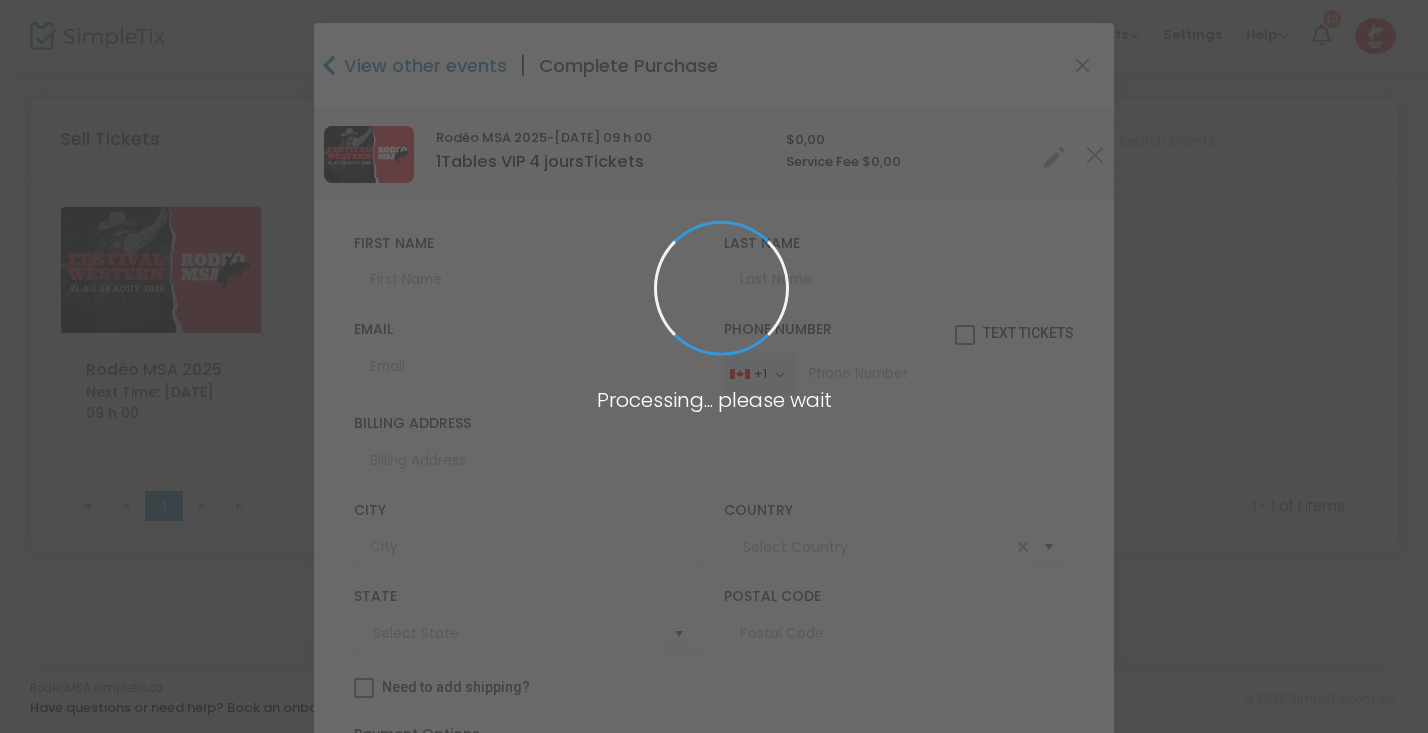 type on "Canada" 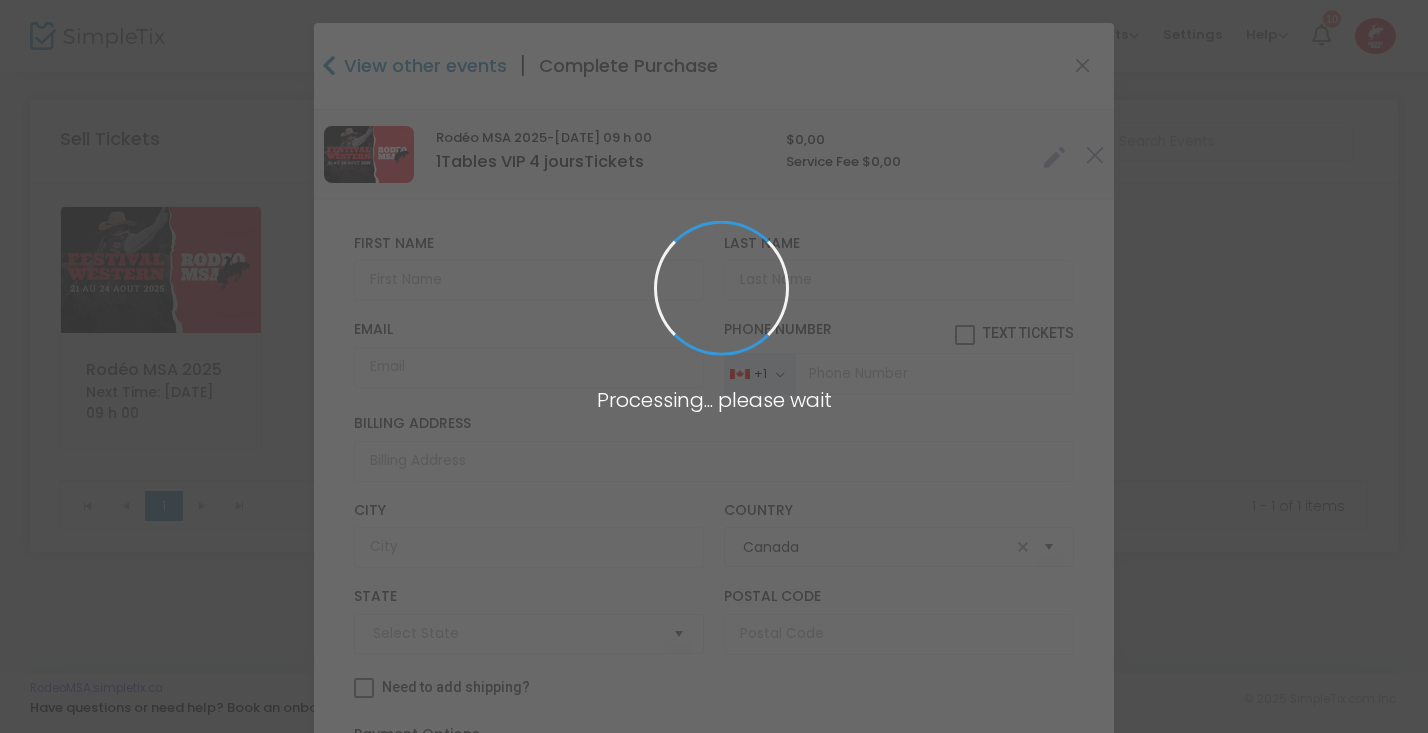 type on "Quebec" 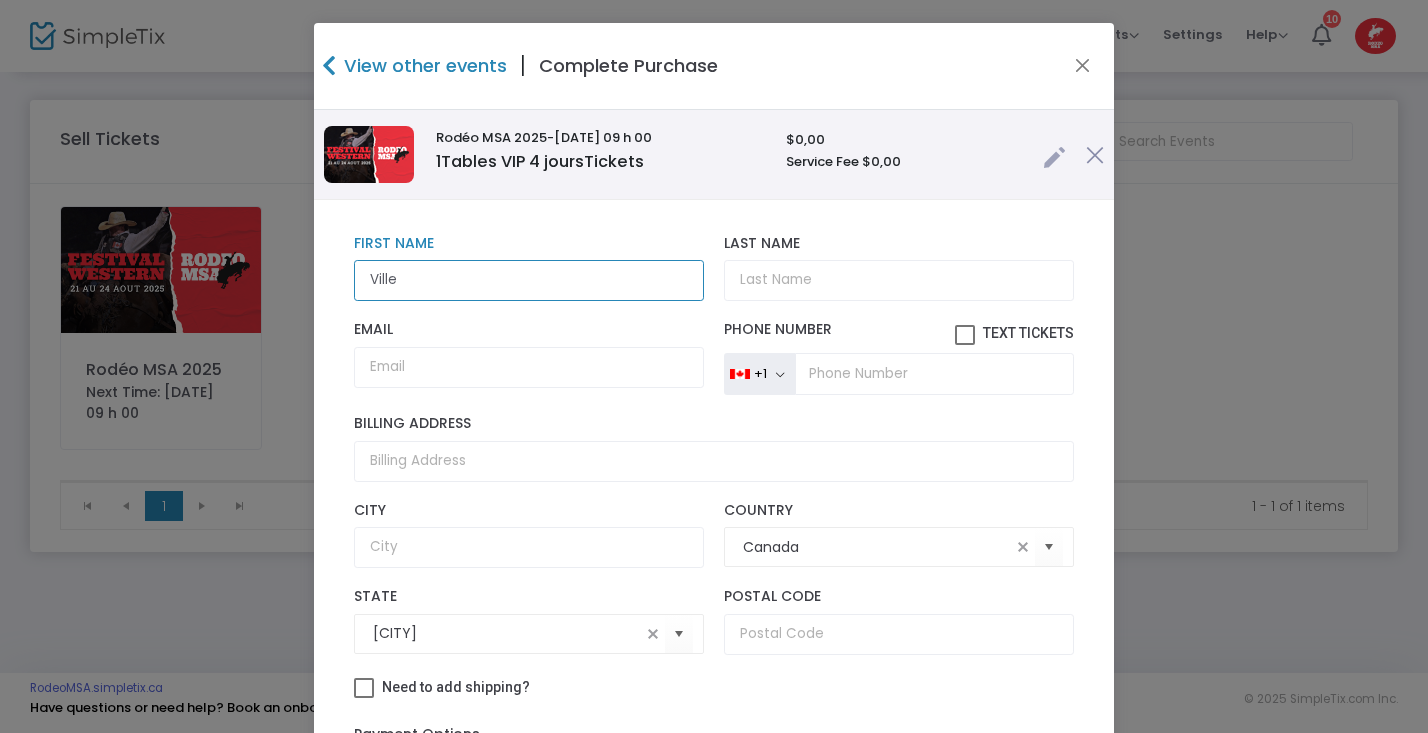 type on "Ville" 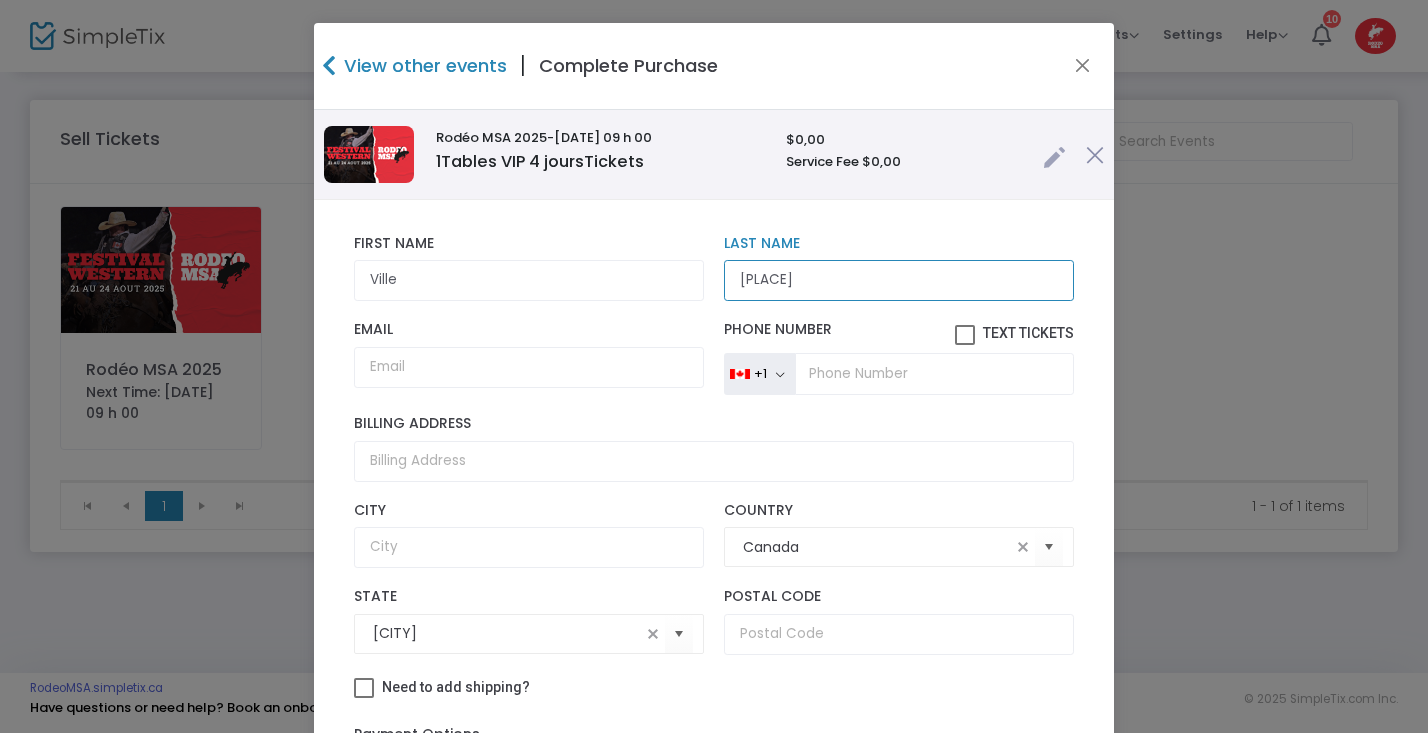 type on "Ste Anne" 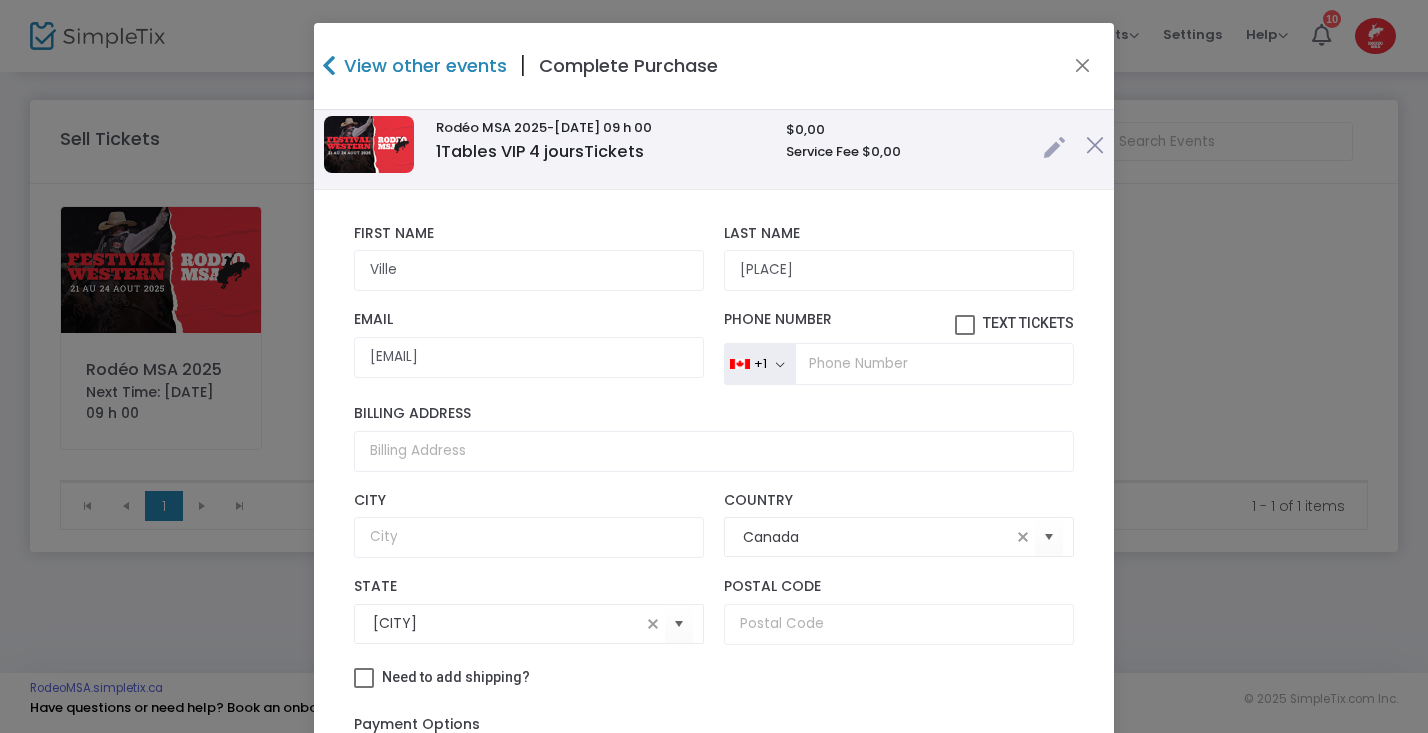 scroll, scrollTop: 29, scrollLeft: 0, axis: vertical 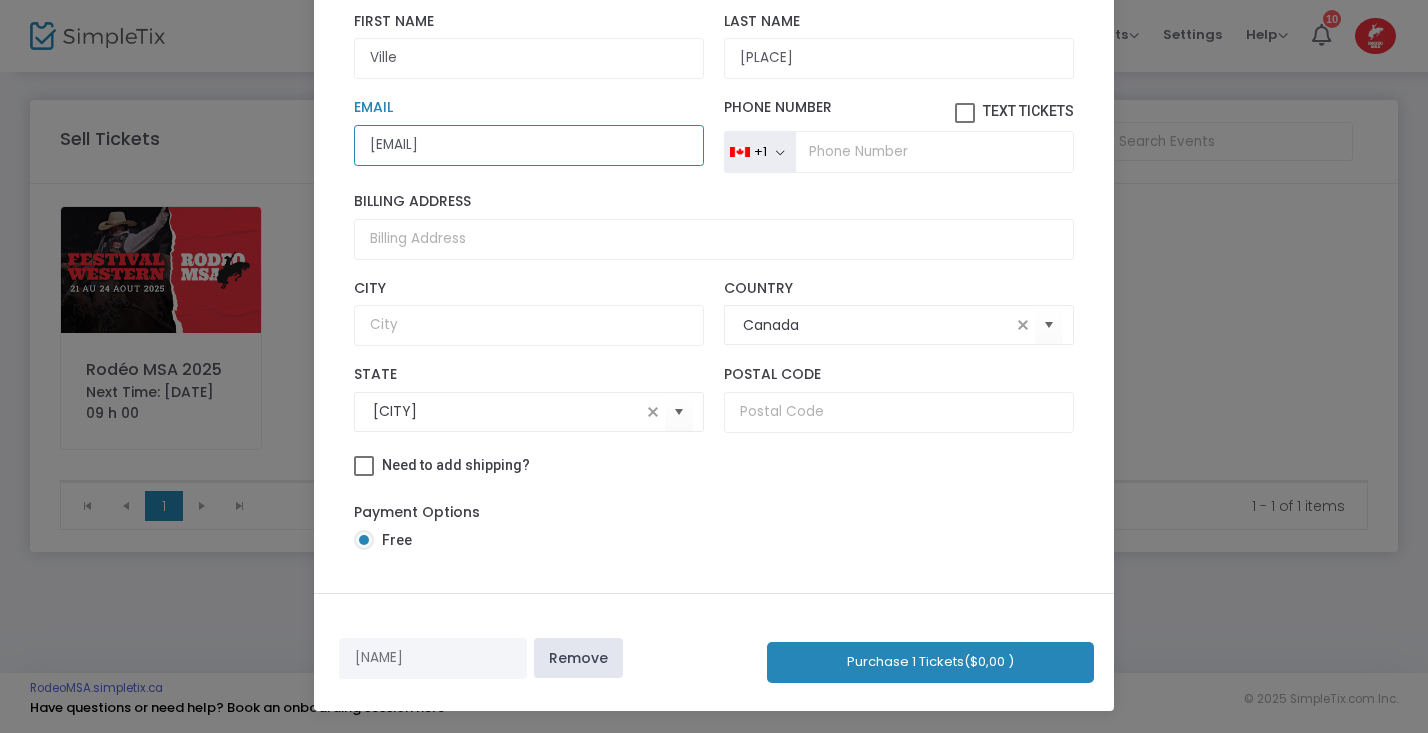 type on "maire@sainteannedebeaupre.com" 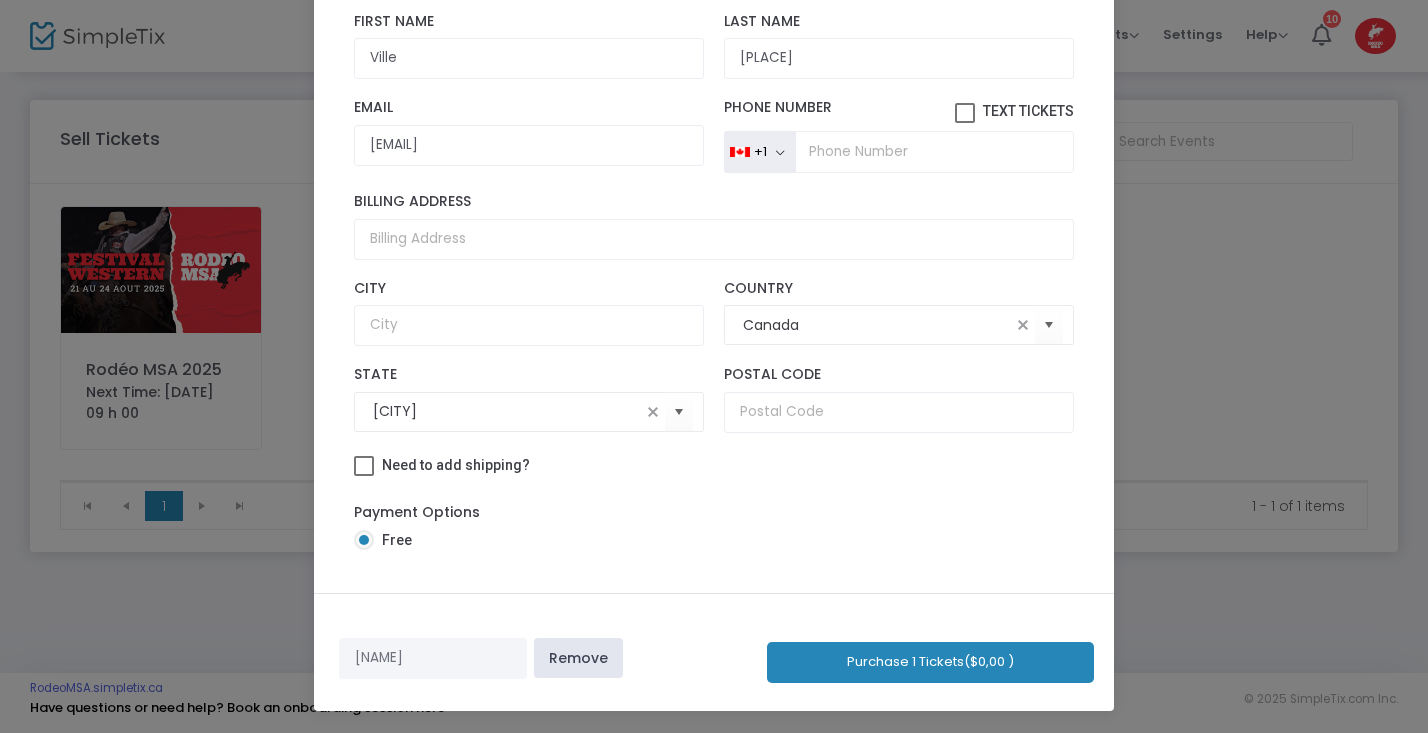 click on "Purchase 1 Tickets  ($0,00 )" 